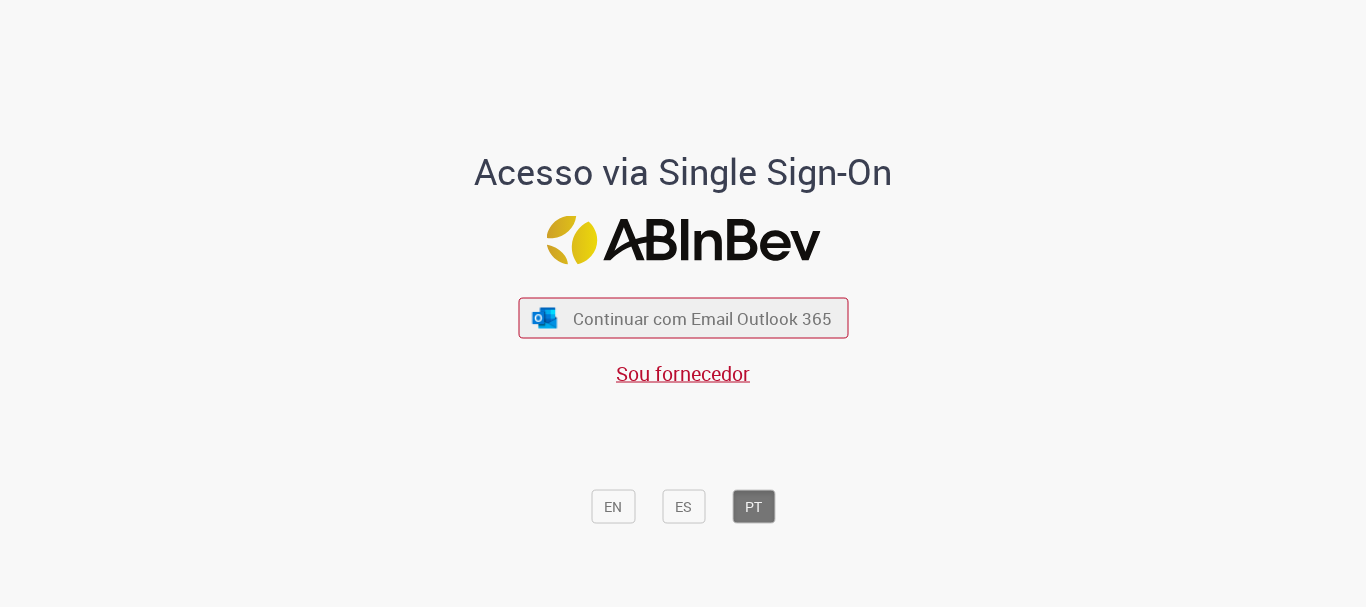 scroll, scrollTop: 0, scrollLeft: 0, axis: both 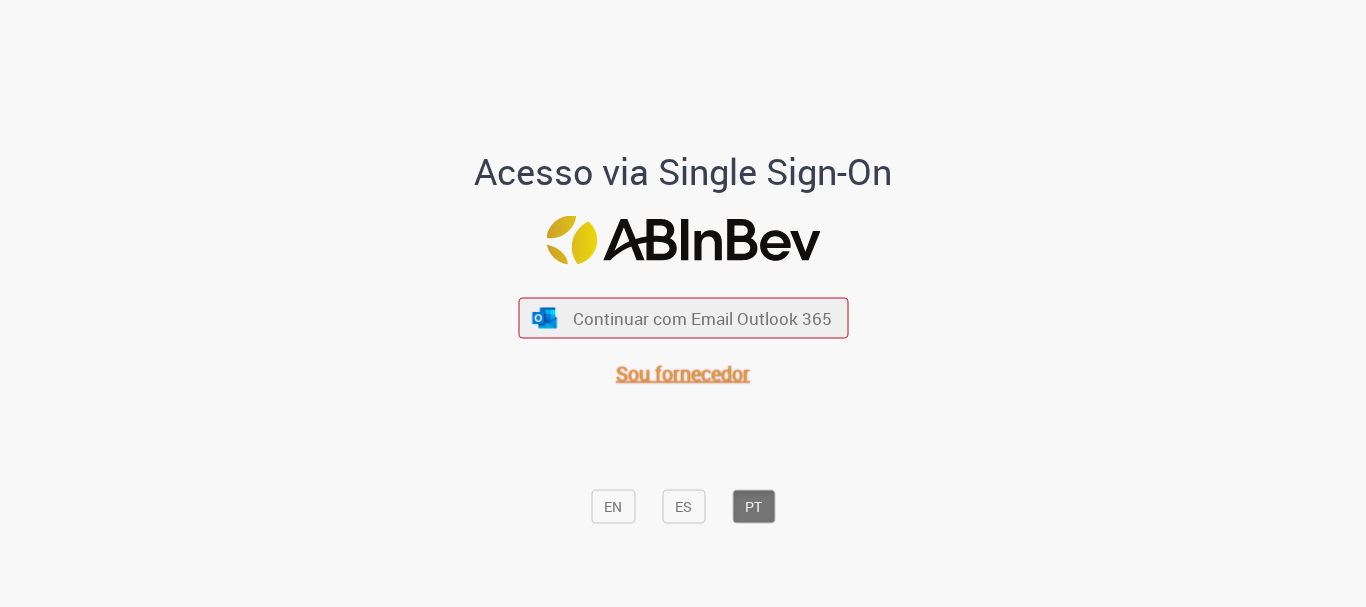 click on "Sou fornecedor" at bounding box center (683, 373) 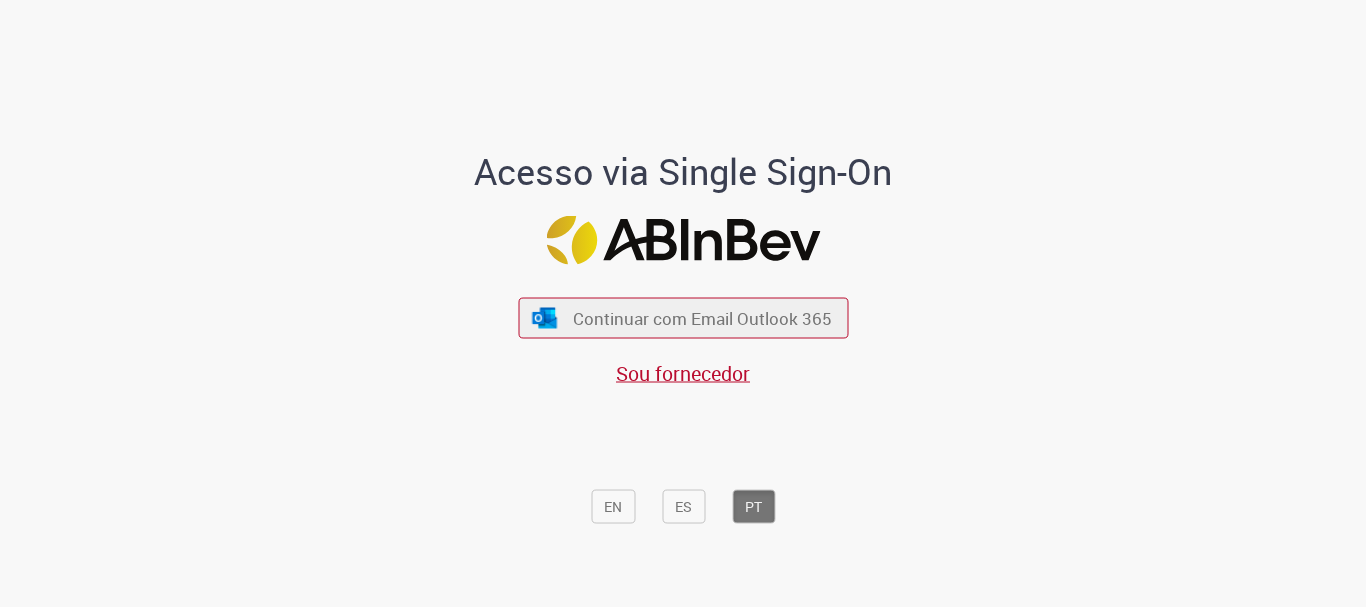 scroll, scrollTop: 0, scrollLeft: 0, axis: both 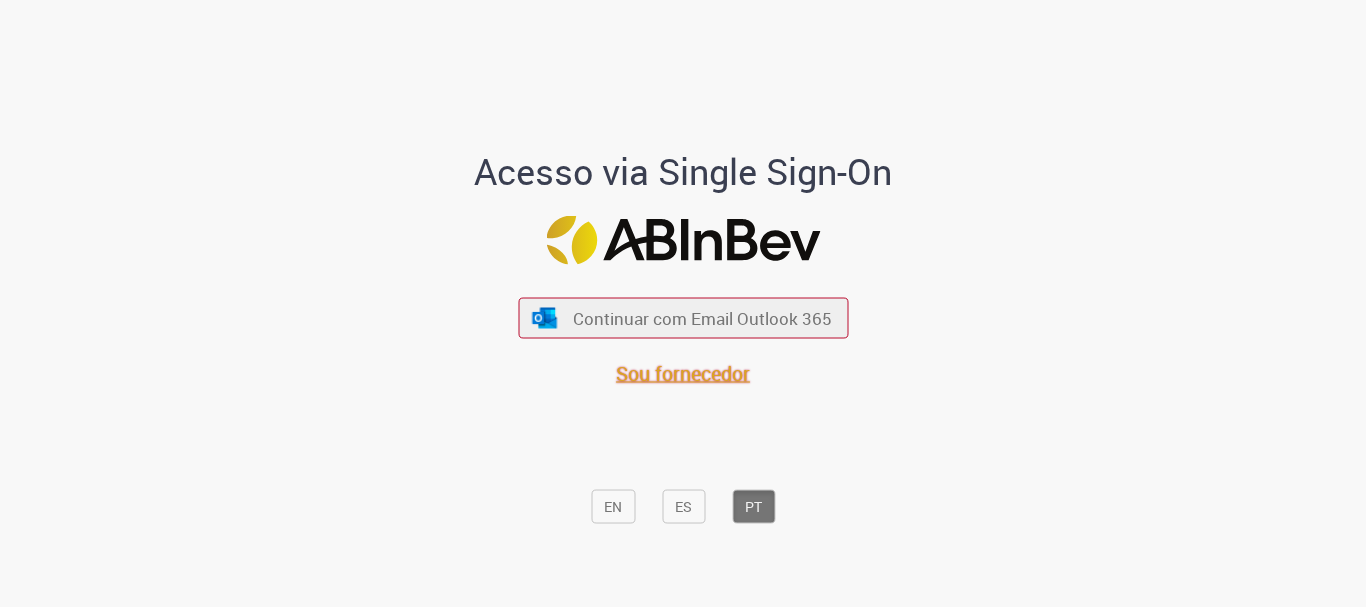click on "Sou fornecedor" at bounding box center [683, 373] 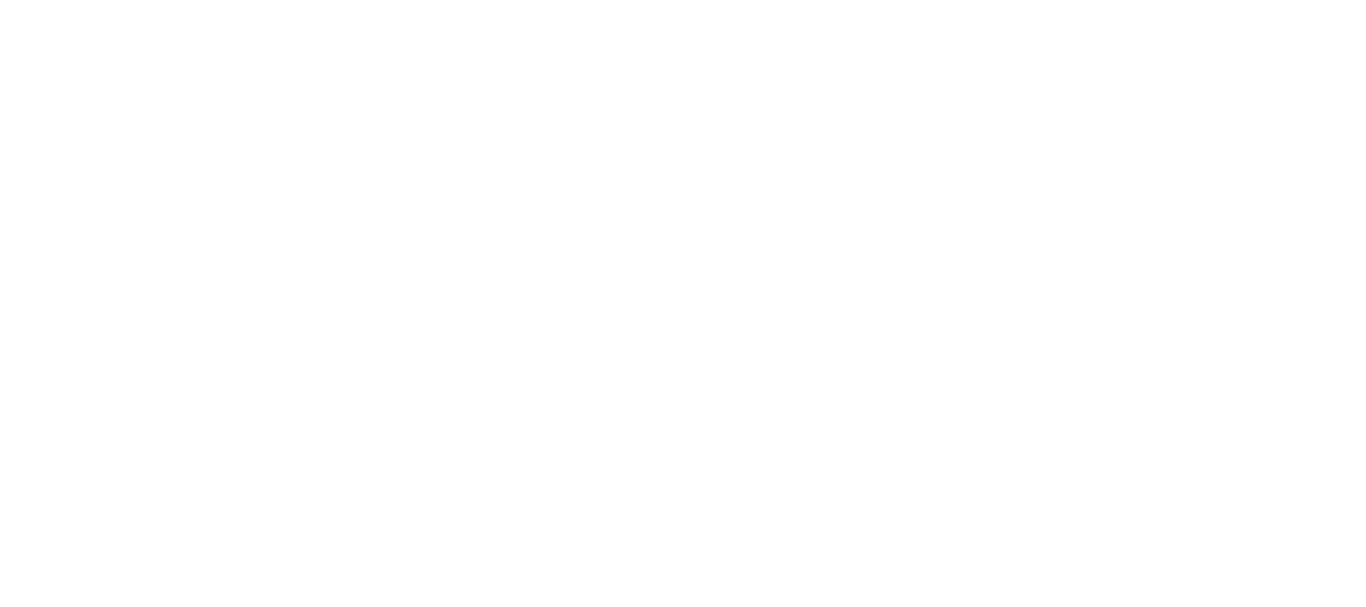 scroll, scrollTop: 0, scrollLeft: 0, axis: both 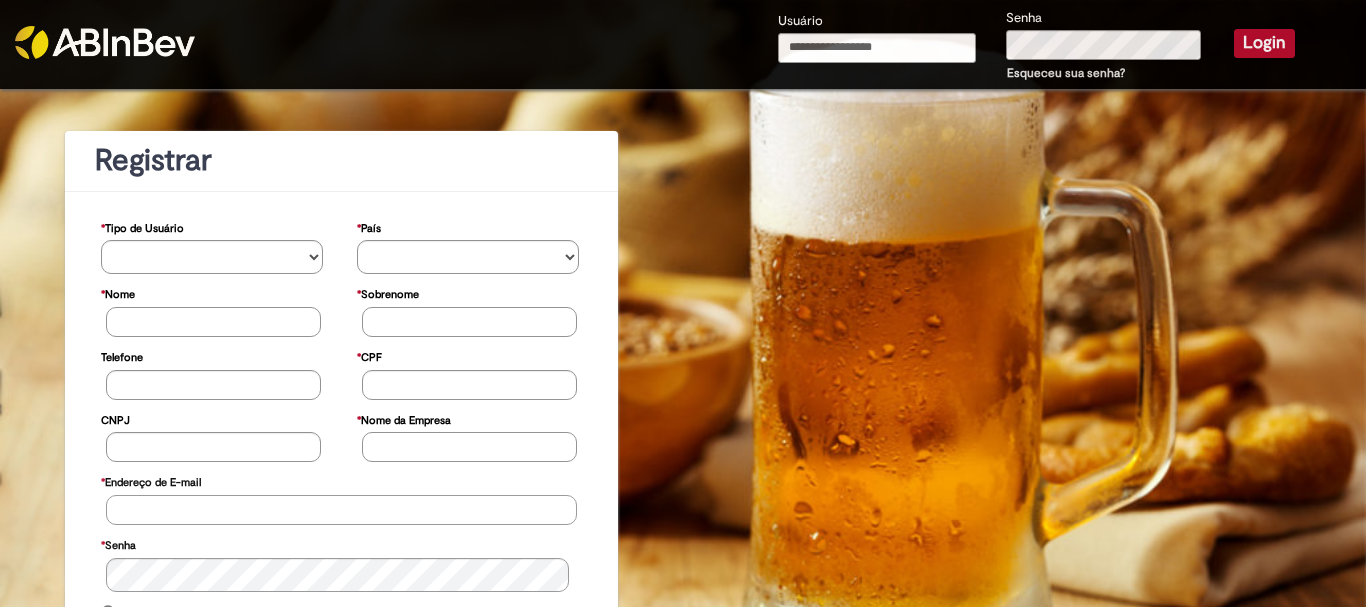 type on "**********" 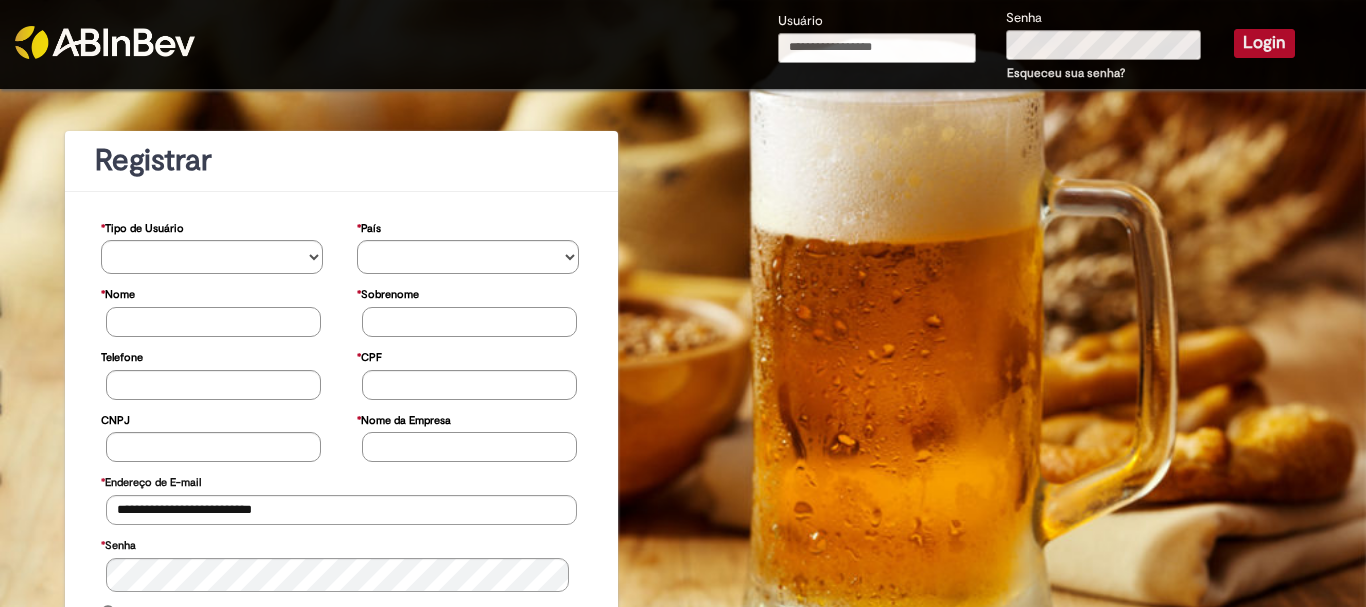 type on "**********" 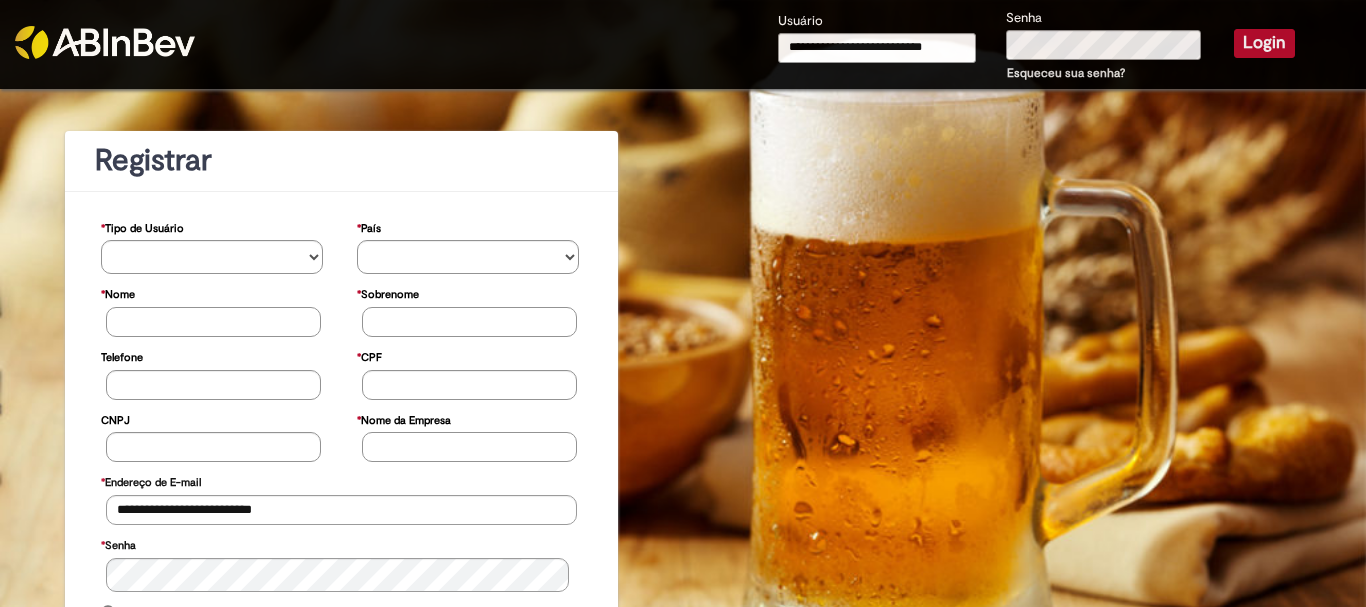 click on "Login" at bounding box center [1264, 43] 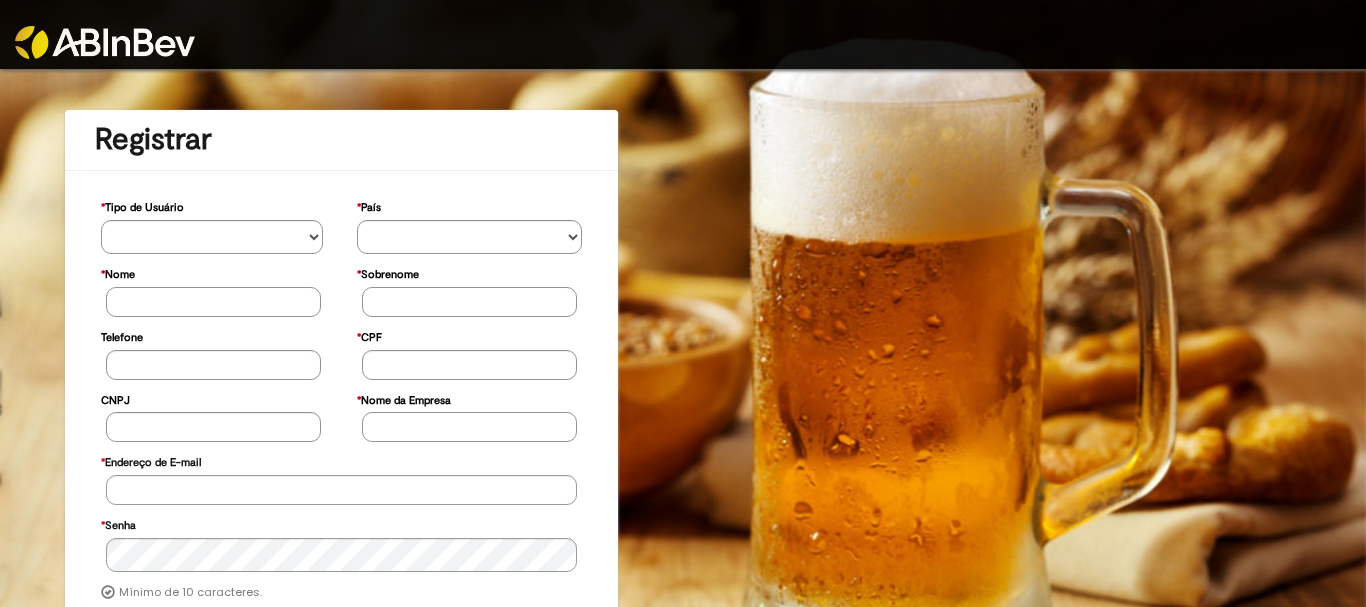 scroll, scrollTop: 0, scrollLeft: 0, axis: both 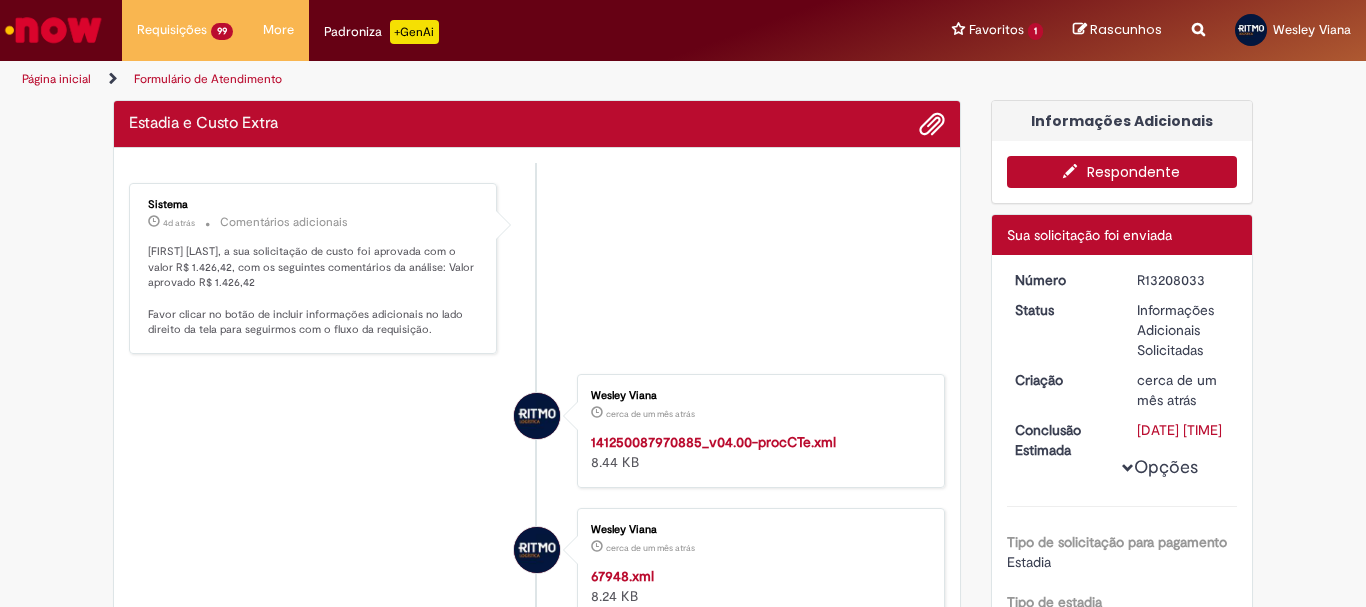 click on "Opções
Tipo de solicitação para pagamento
Estadia
Tipo de estadia
Rodoviária
Forma de Pagamento
CTE Complementar
CTE do frete em PDF
ca366335339aae540438df4a7e5c7b21
Nota Fiscal - anexar o arquivo XML
9f366335339aae540438df4a7e5c7bee
Nº Nota Fiscal
67948
Série Nota Fiscal
53
Data de emissão
12/06/2025 03:54:06
Valor total da NF
R$ 67.668,86
Chave de Acesso - Nfe
41250660498706039010550530000679481559147441
CNPJ unidade de origem
60498706039010
Descrição da origem
Cargill Agricola SA
CNPJ unidade de destino
07526557002749" at bounding box center (1122, 2081) 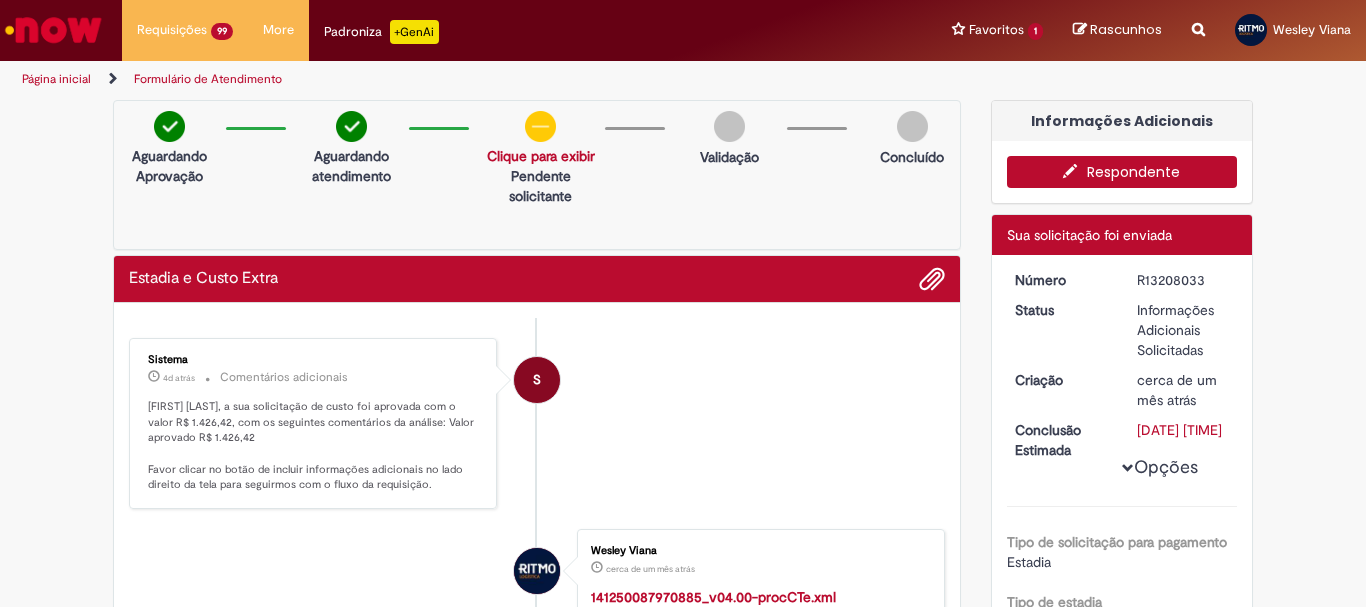 click on "Respondente" at bounding box center [1122, 172] 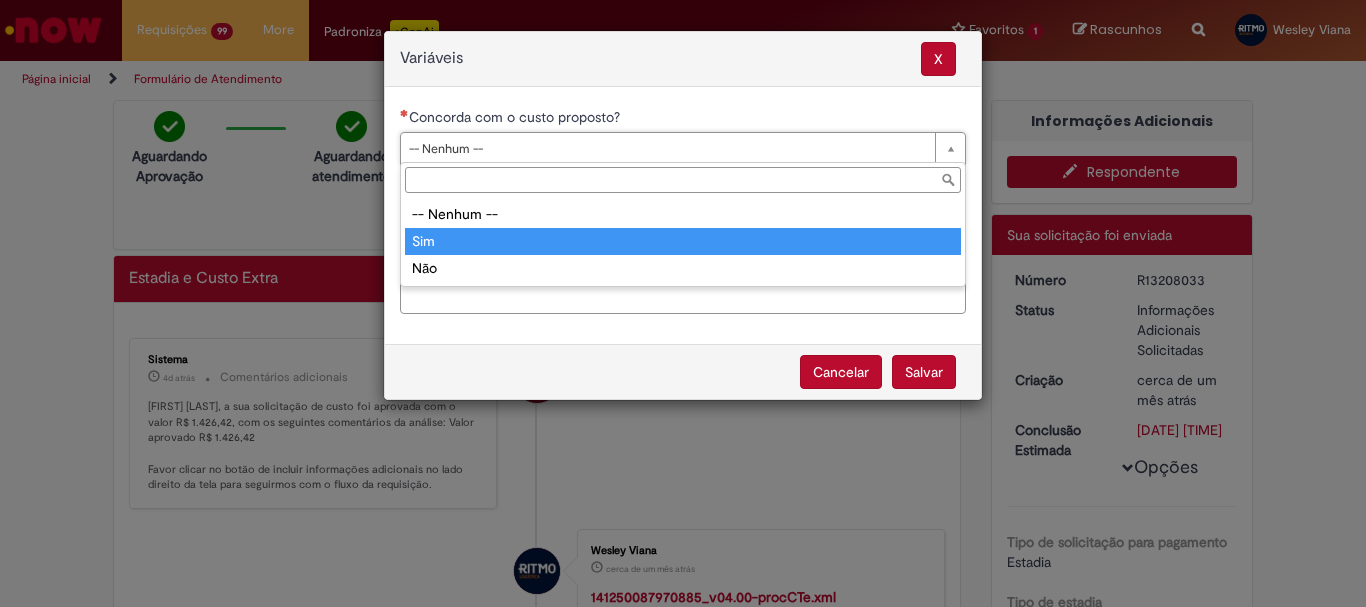type on "***" 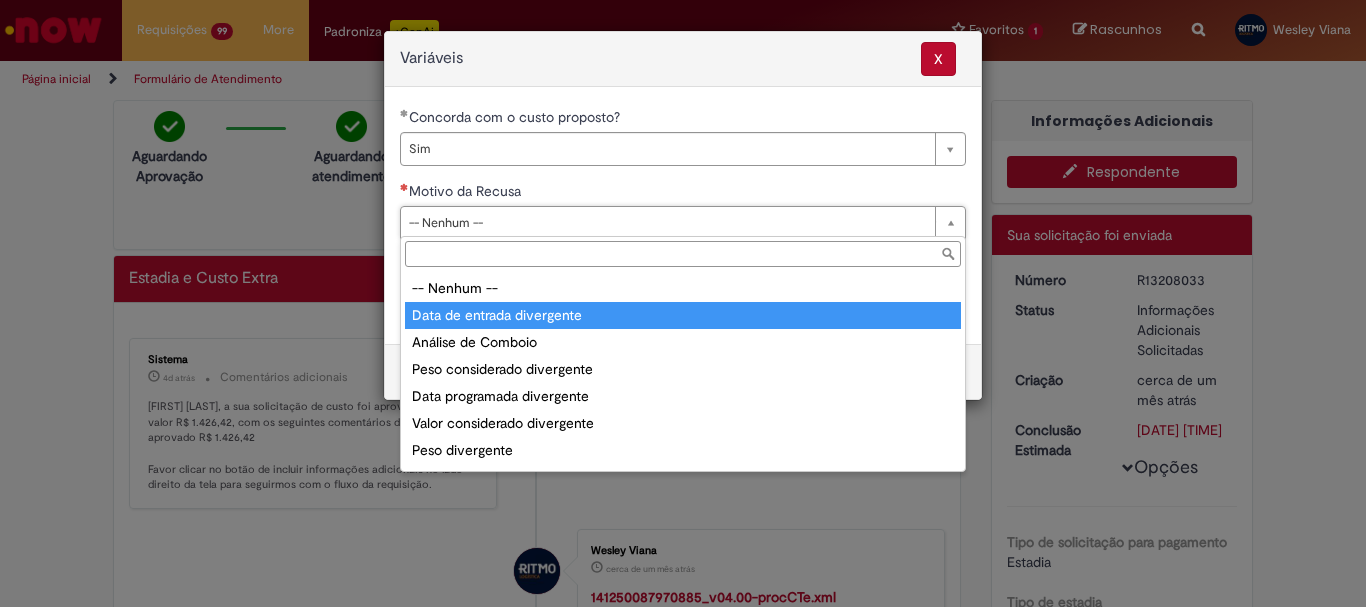 type on "**********" 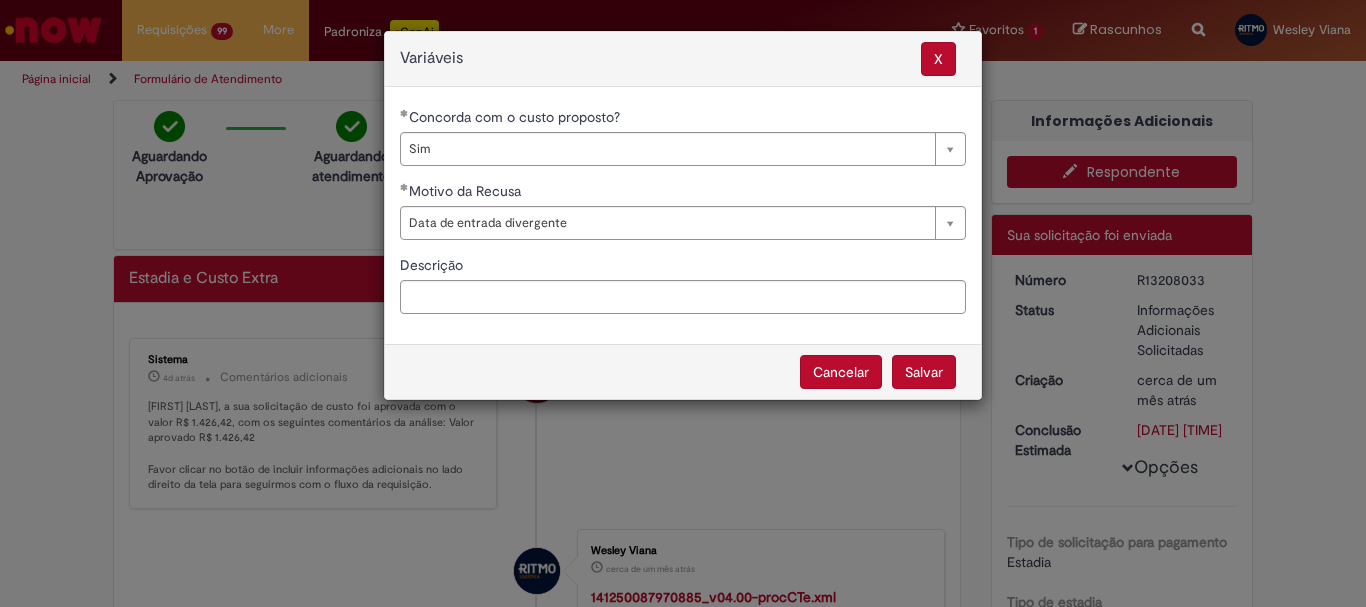 click on "Salvar" at bounding box center [924, 372] 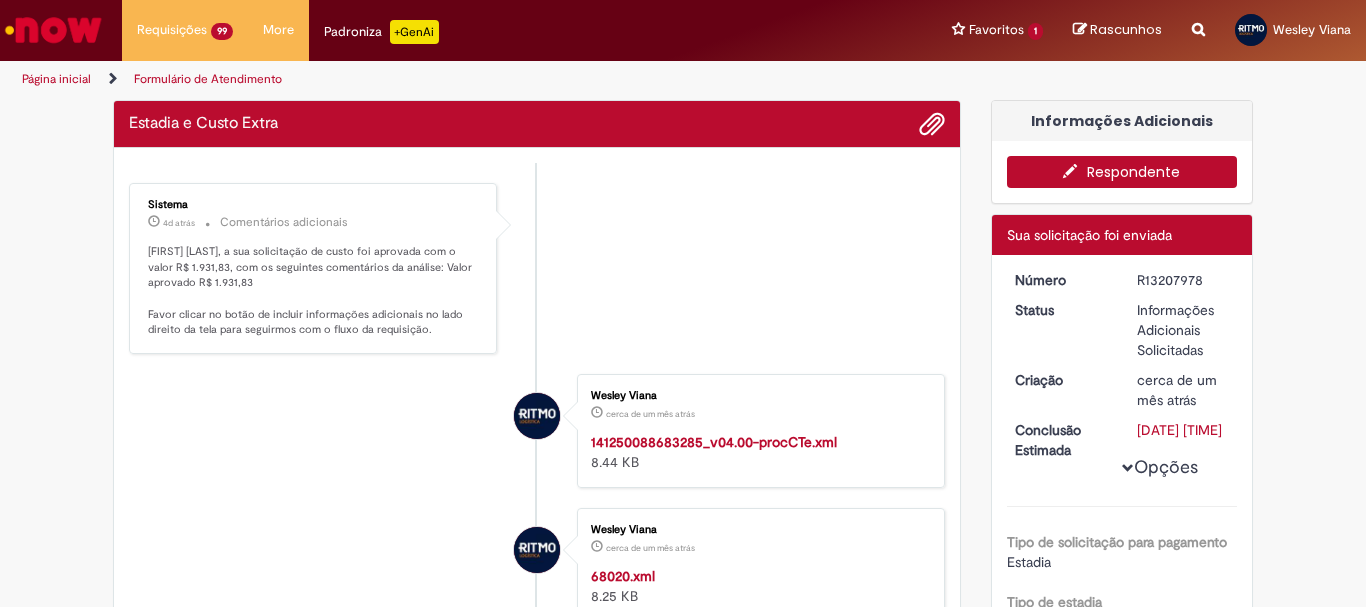 click on "R13207978" at bounding box center [1183, 280] 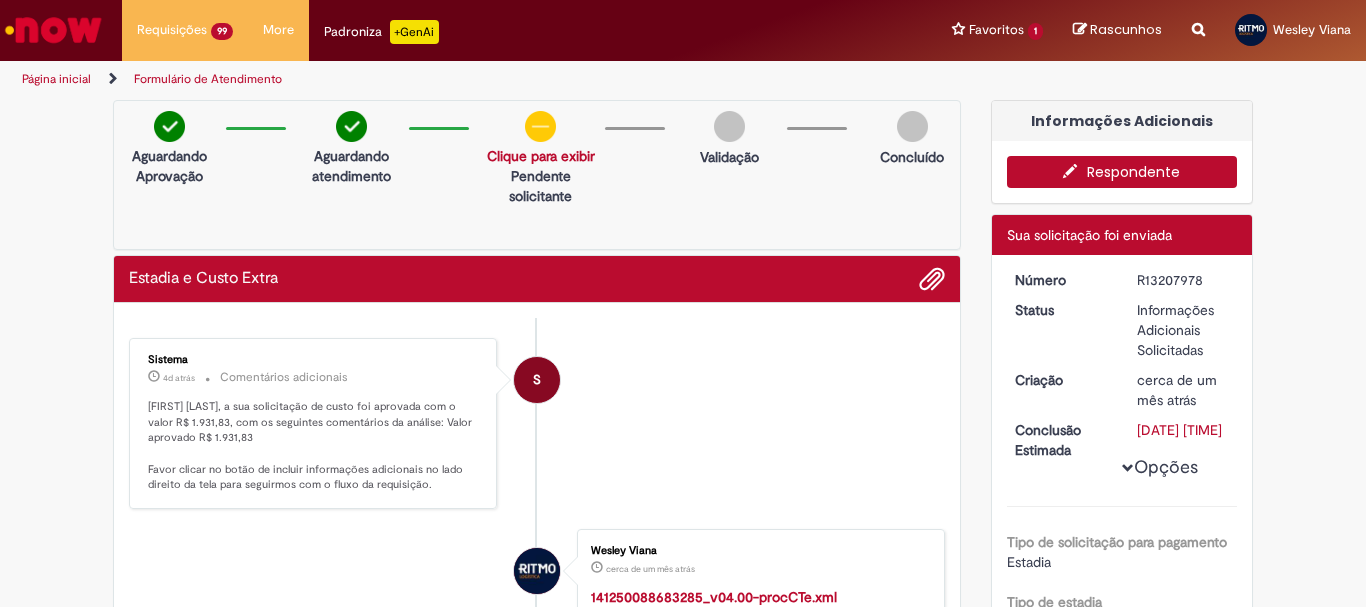 click on "Respondente" at bounding box center (1122, 172) 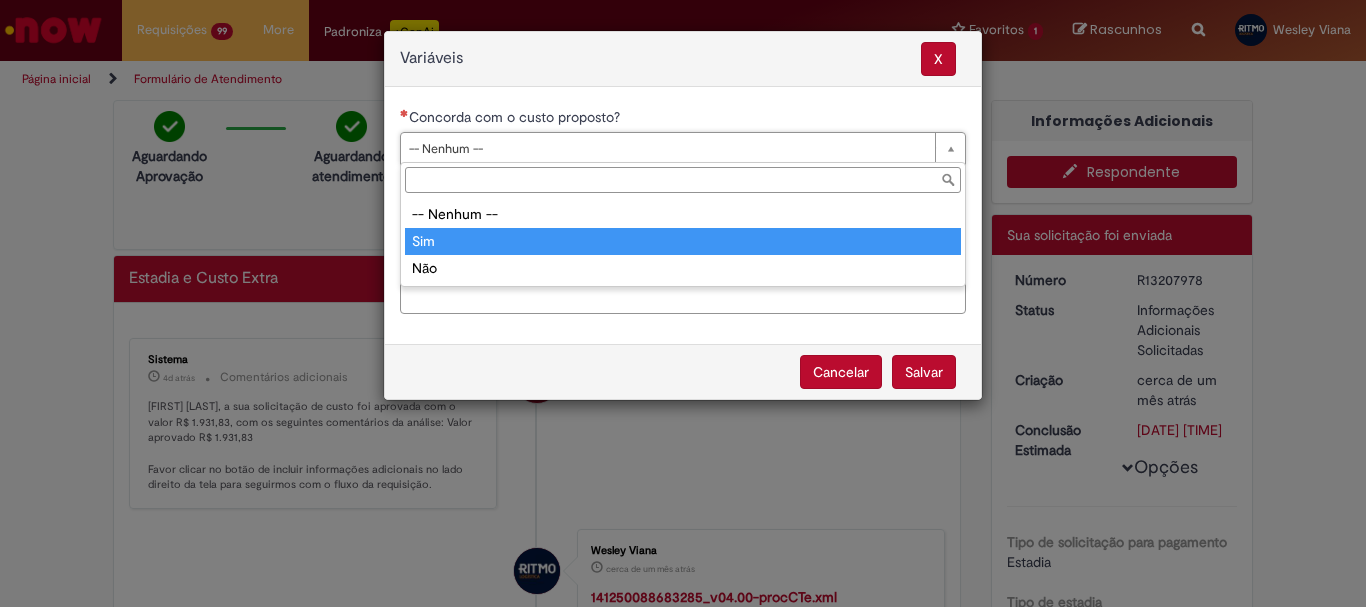 type on "***" 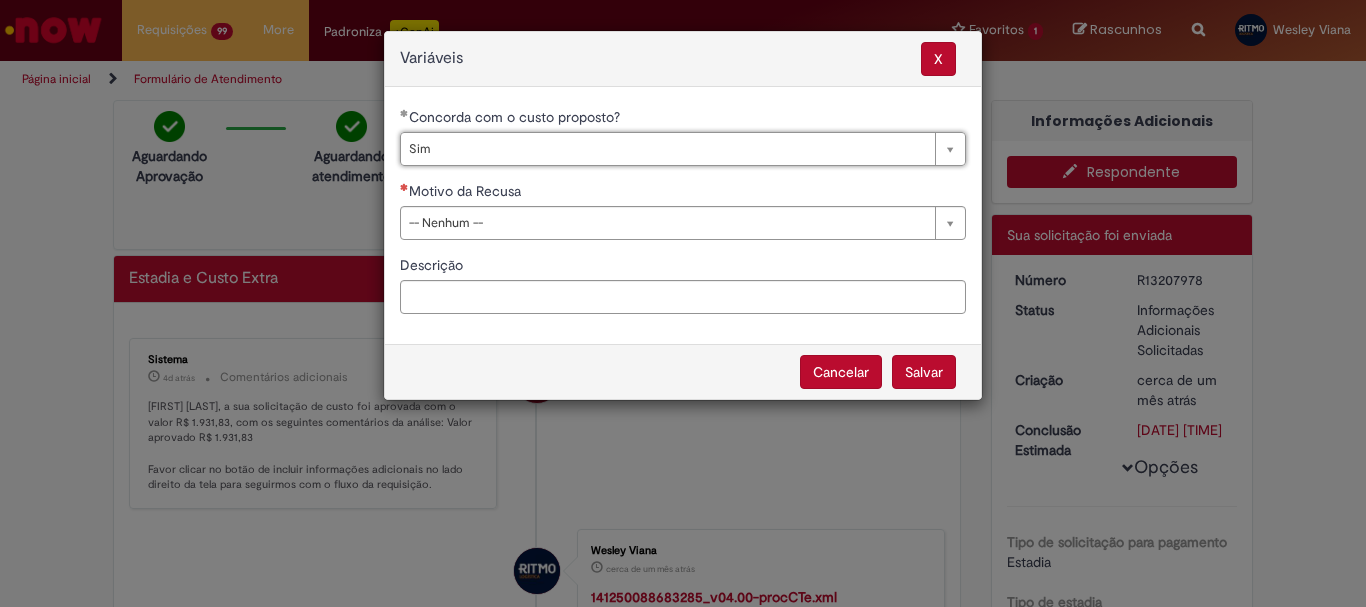 drag, startPoint x: 479, startPoint y: 232, endPoint x: 485, endPoint y: 247, distance: 16.155495 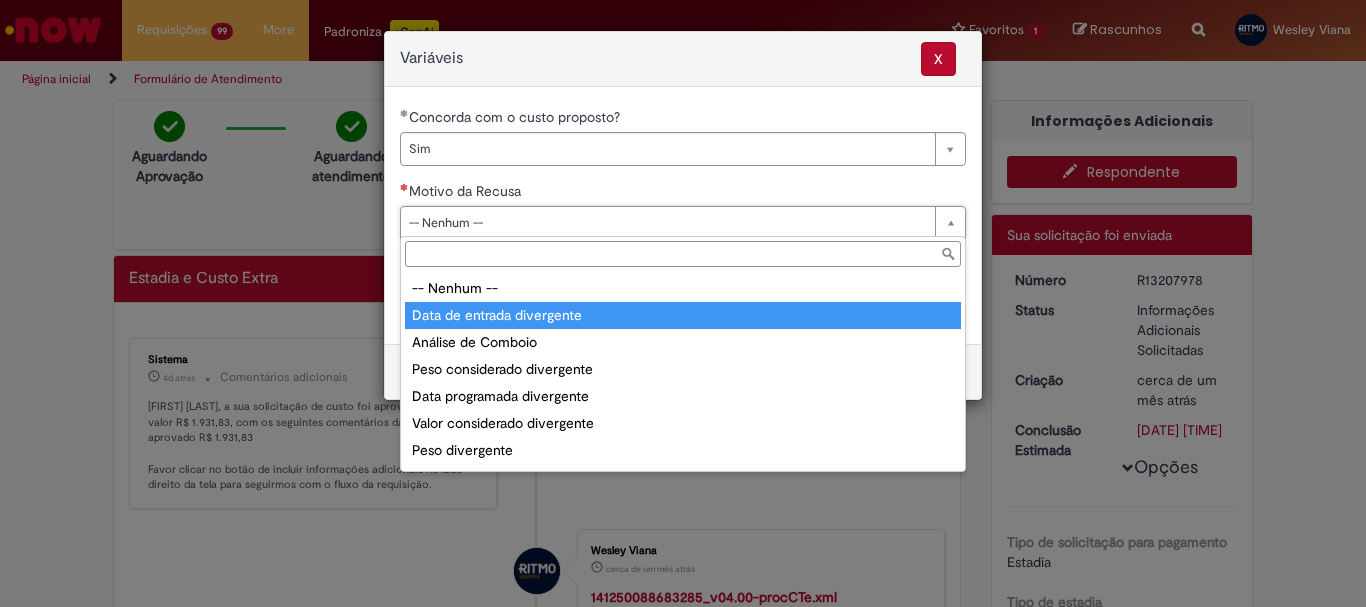 type on "**********" 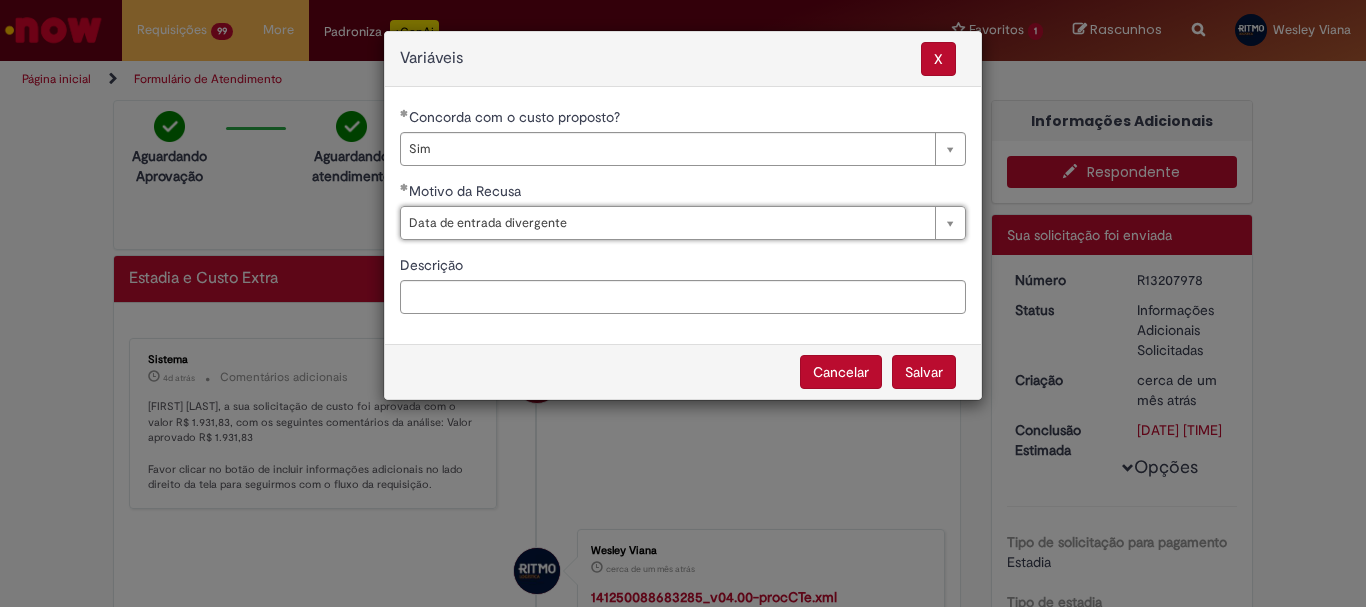 click on "Salvar" at bounding box center [924, 372] 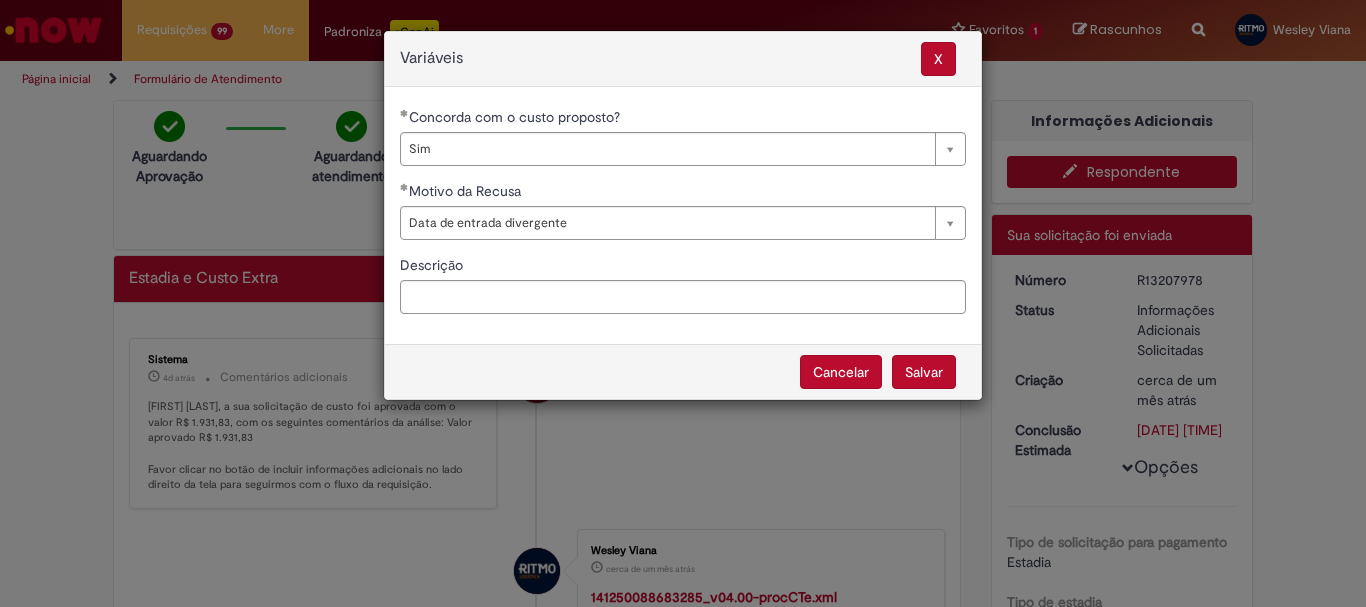 select on "***" 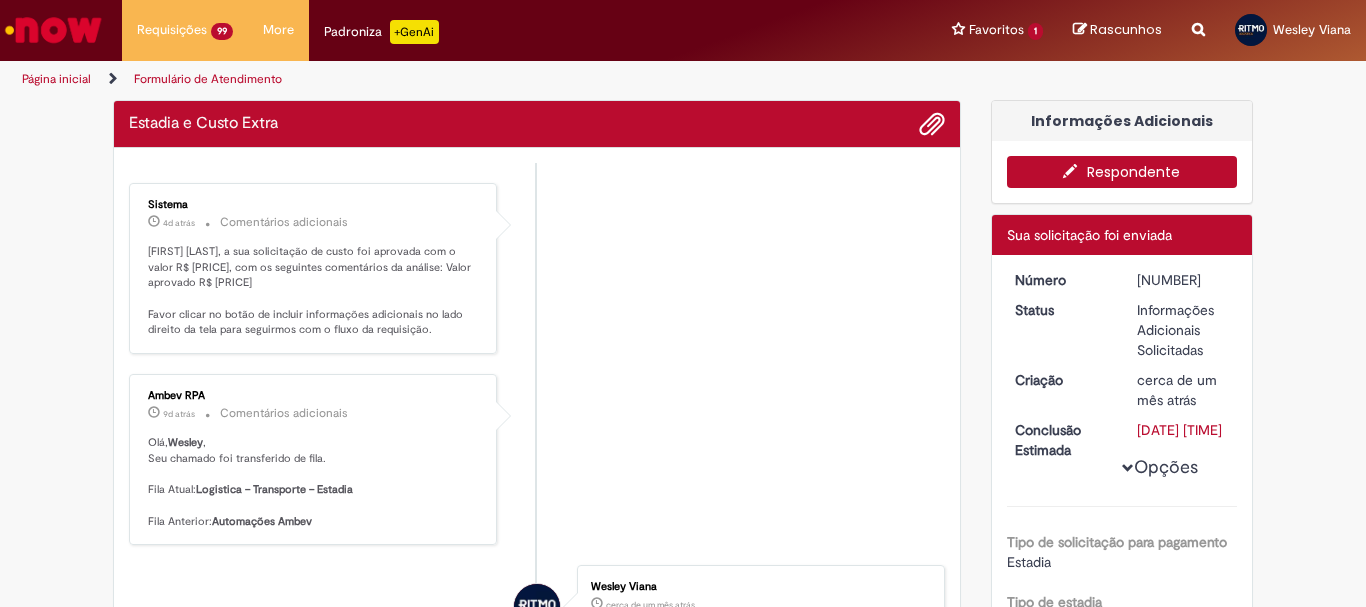 scroll, scrollTop: 0, scrollLeft: 0, axis: both 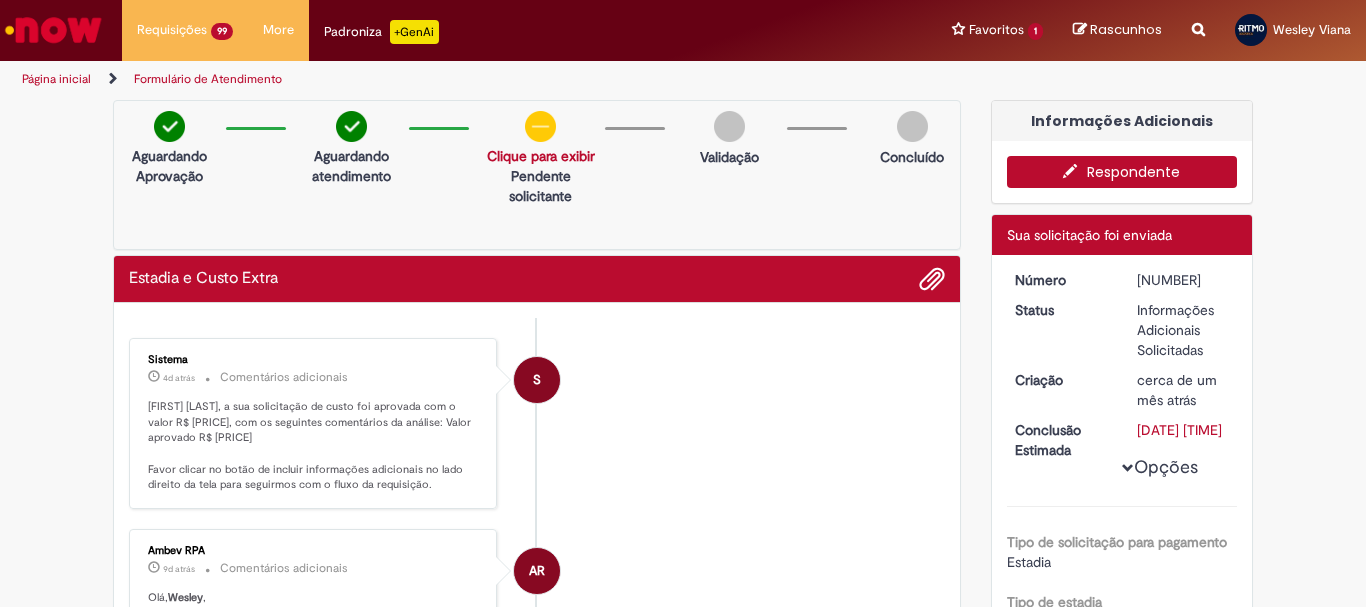 click on "[NUMBER]" at bounding box center (1183, 280) 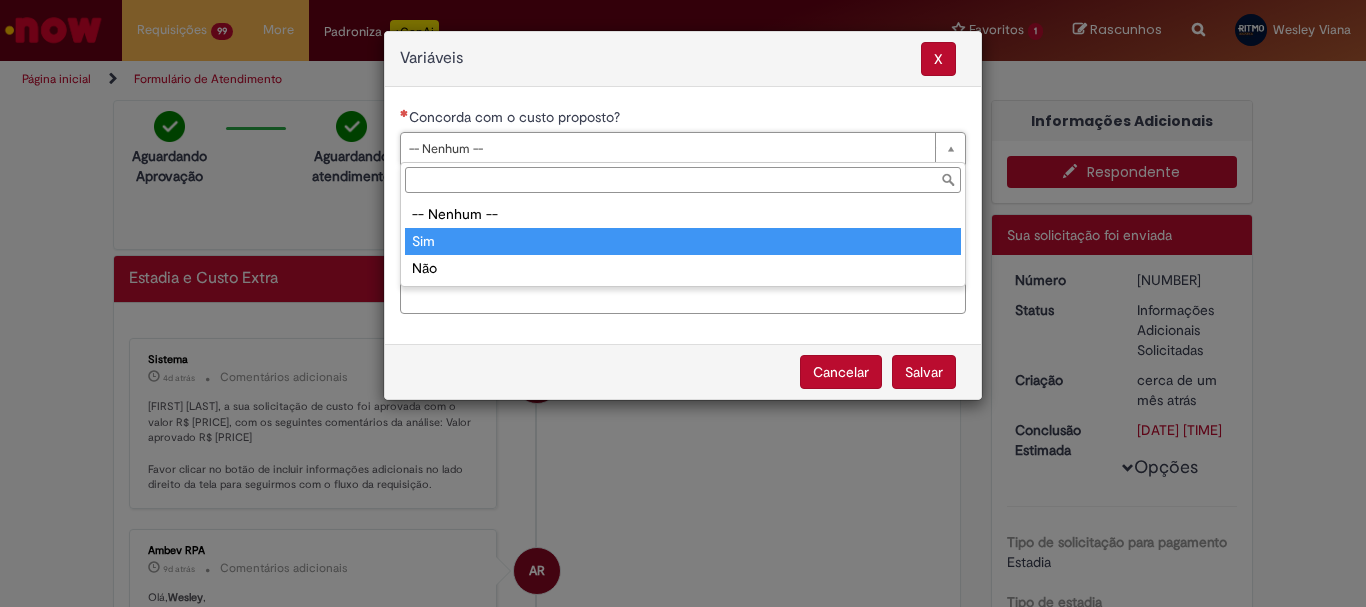 type on "***" 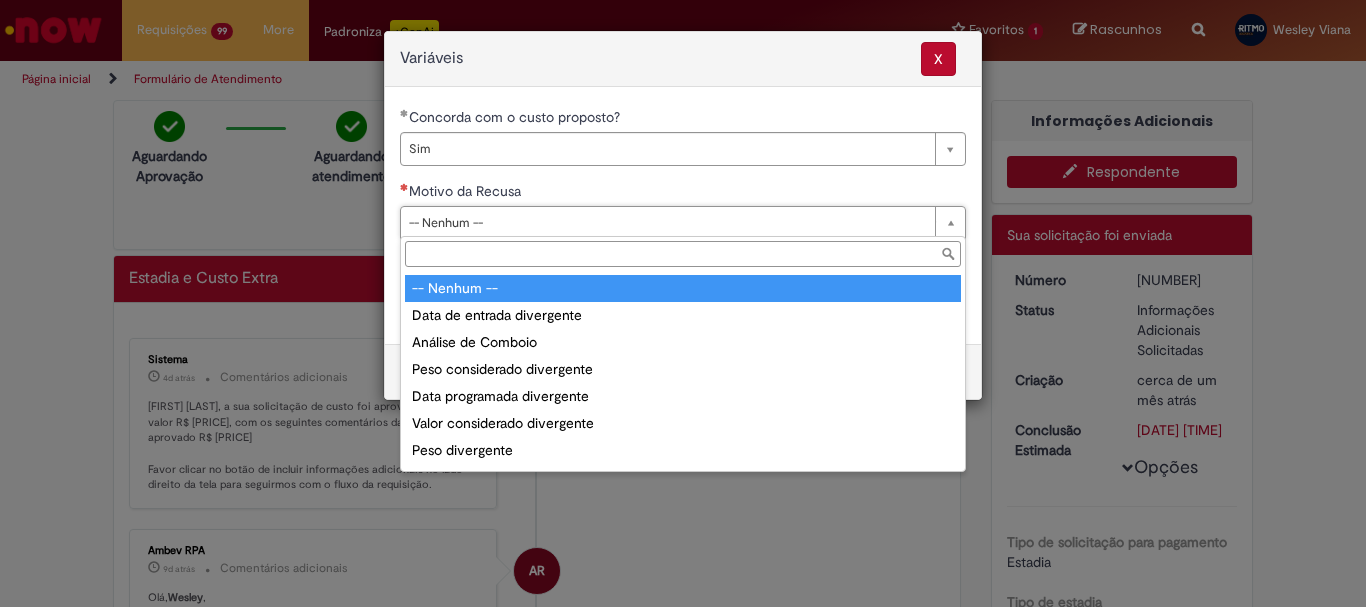 drag, startPoint x: 471, startPoint y: 227, endPoint x: 488, endPoint y: 268, distance: 44.38468 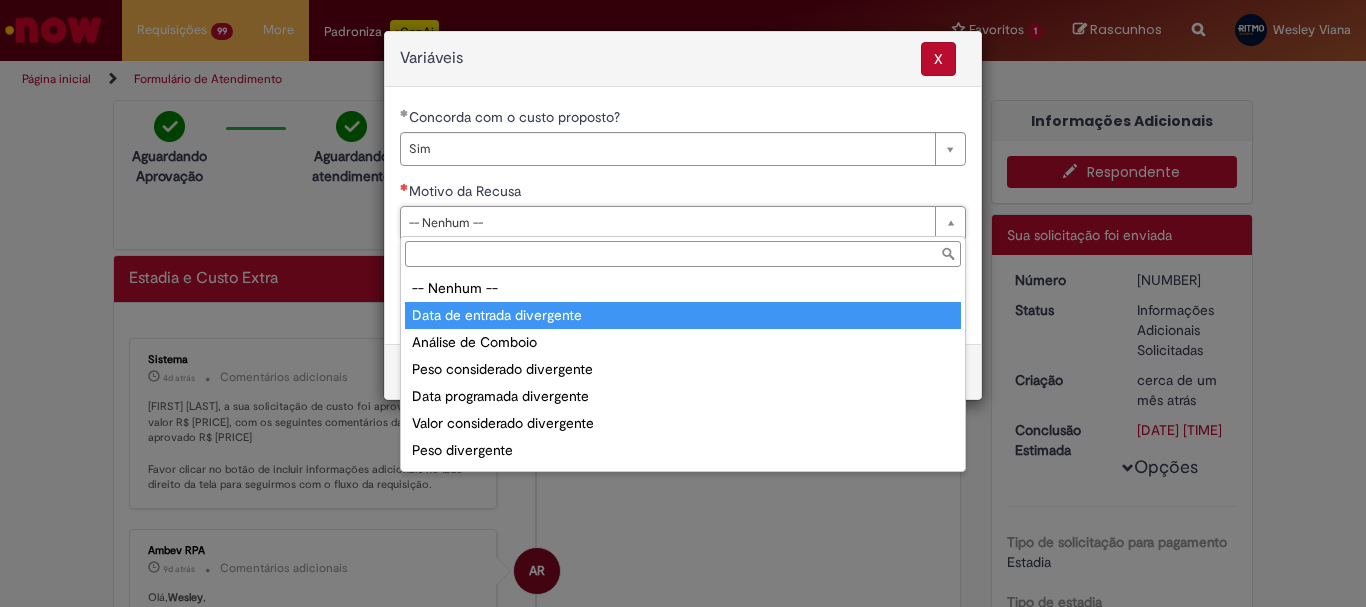 type on "**********" 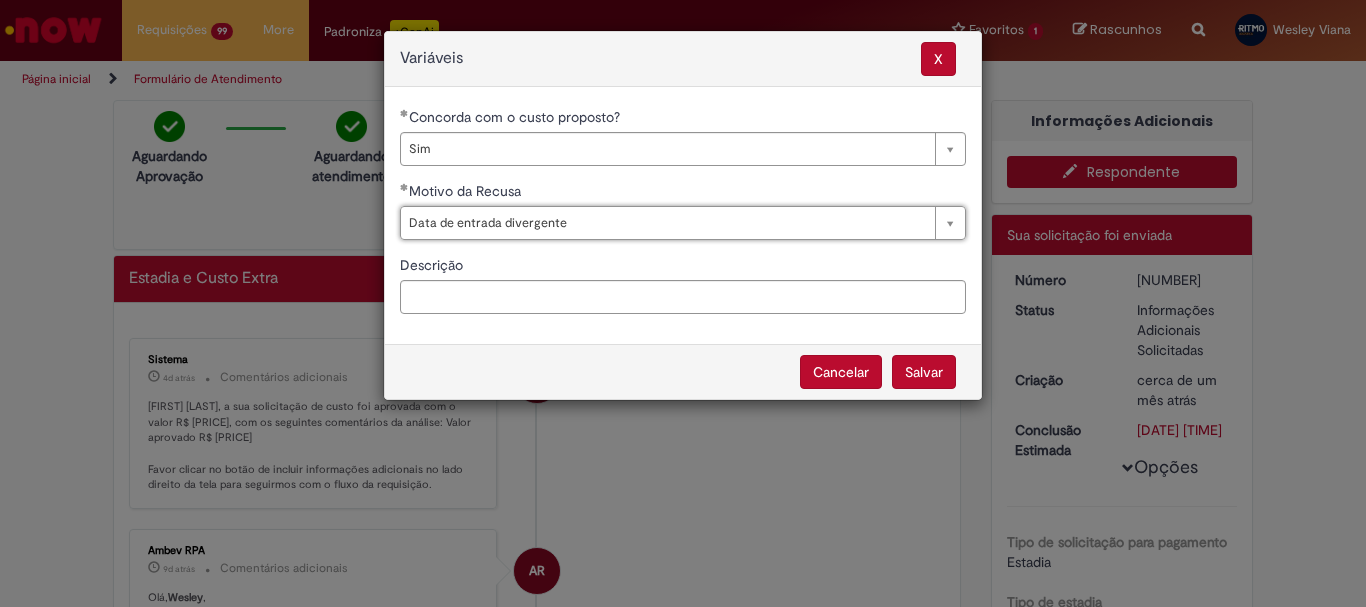 click on "Salvar" at bounding box center [924, 372] 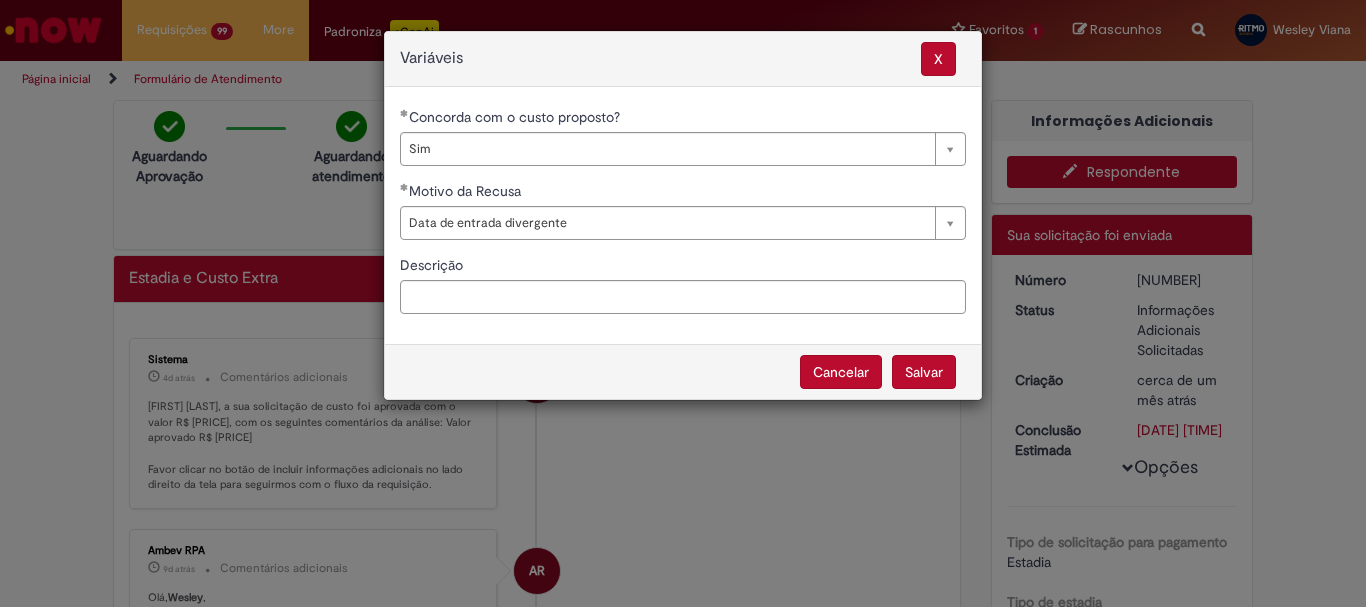 select on "***" 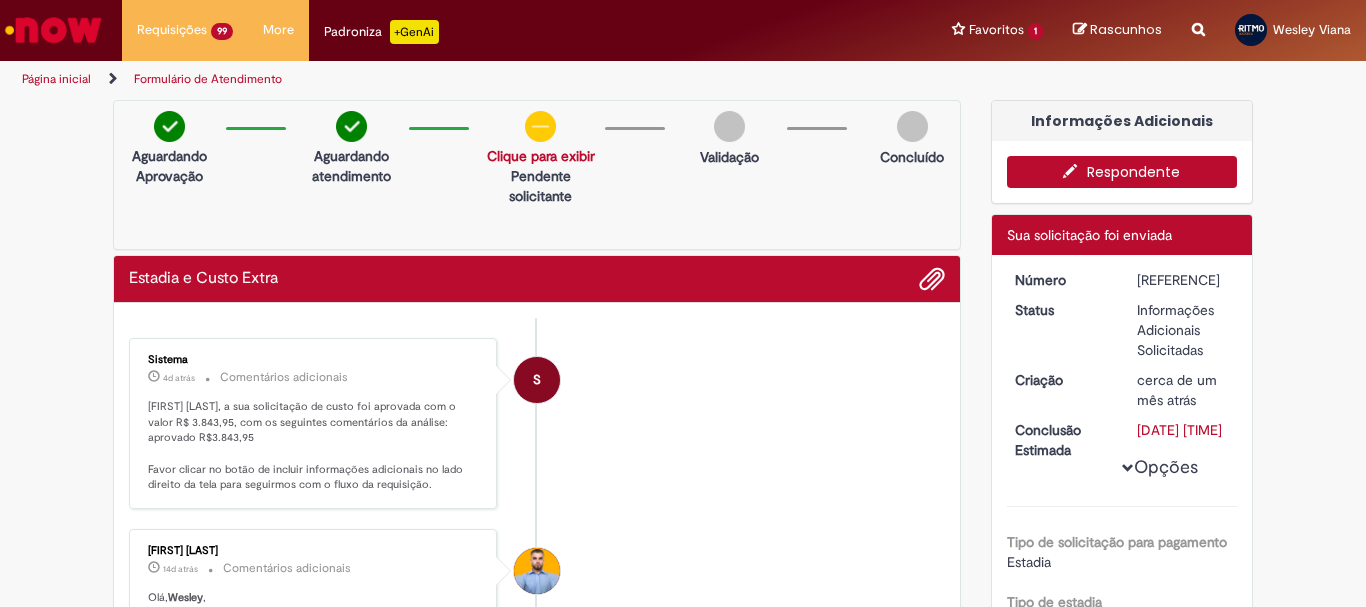 scroll, scrollTop: 0, scrollLeft: 0, axis: both 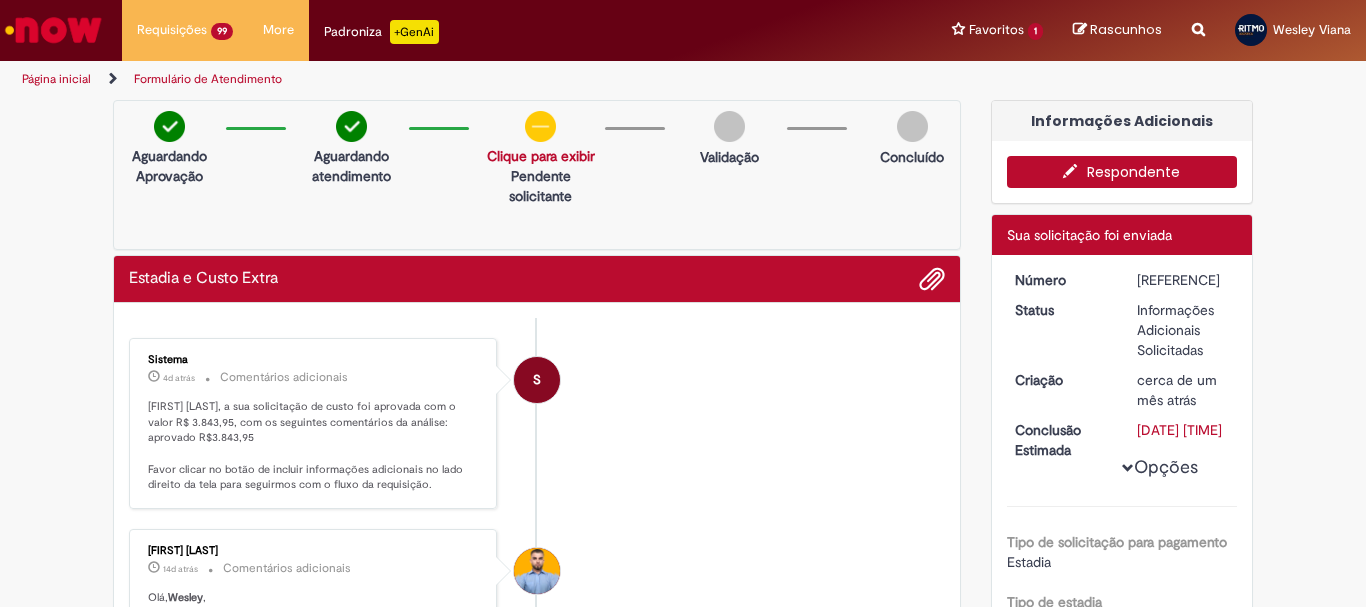 click on "R13231938" at bounding box center [1183, 280] 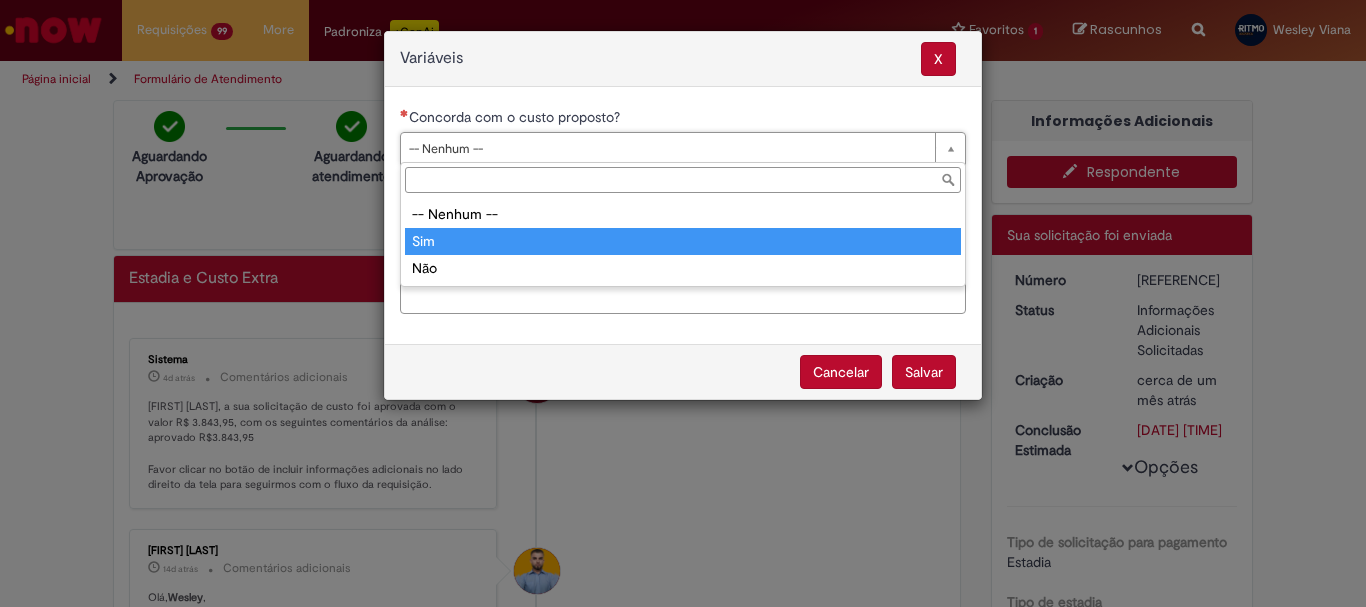 type on "***" 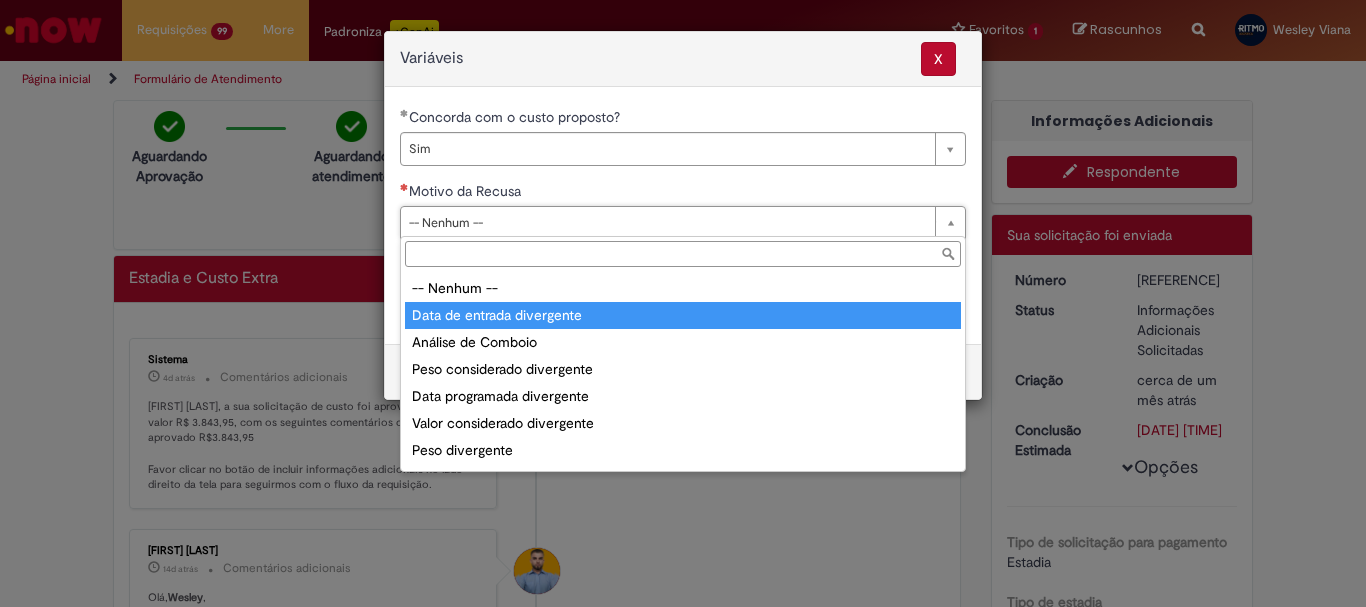 drag, startPoint x: 486, startPoint y: 316, endPoint x: 637, endPoint y: 299, distance: 151.95393 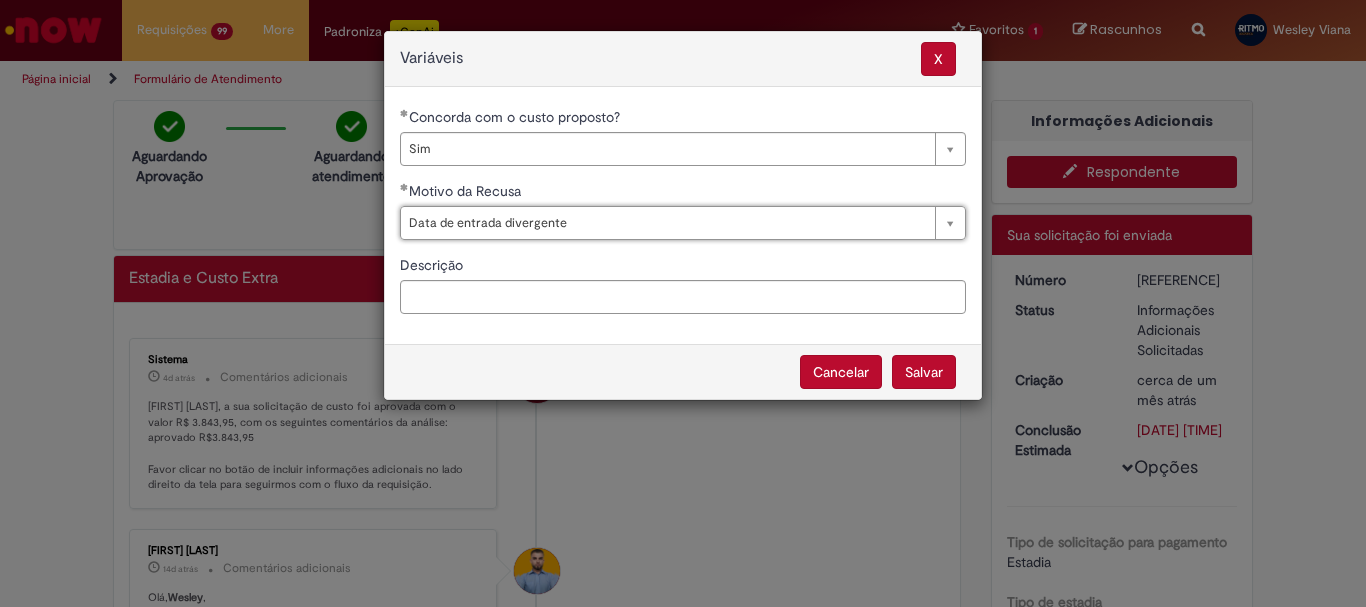 click on "Salvar" at bounding box center (924, 372) 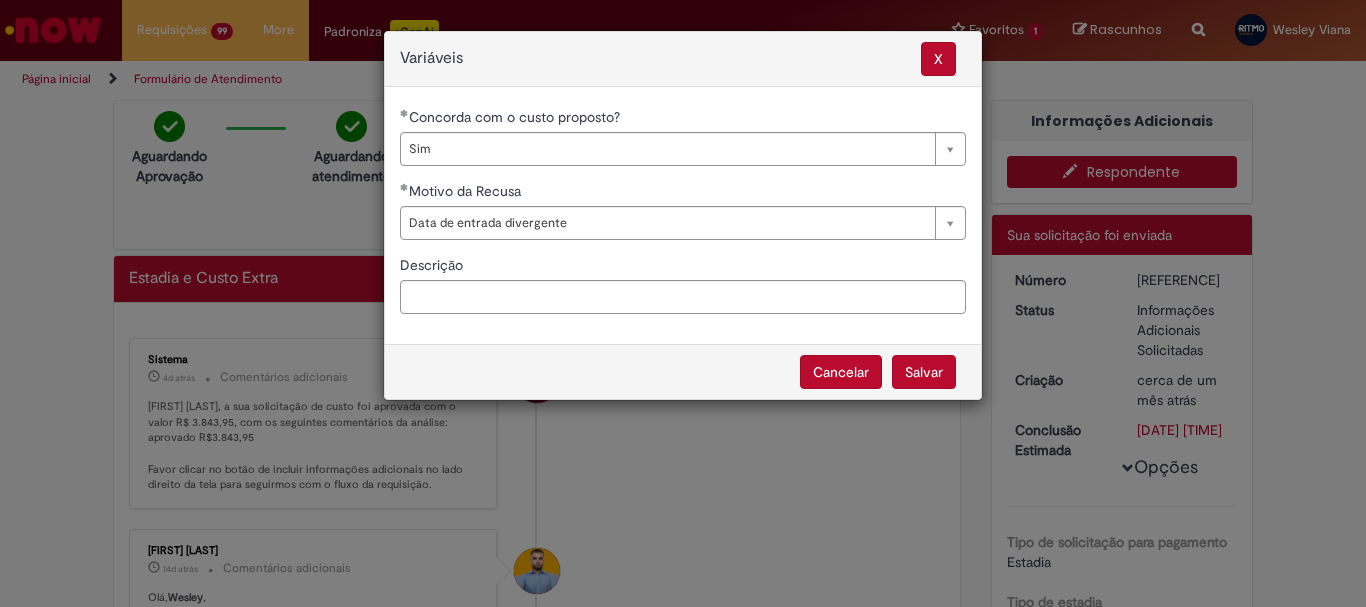 select on "***" 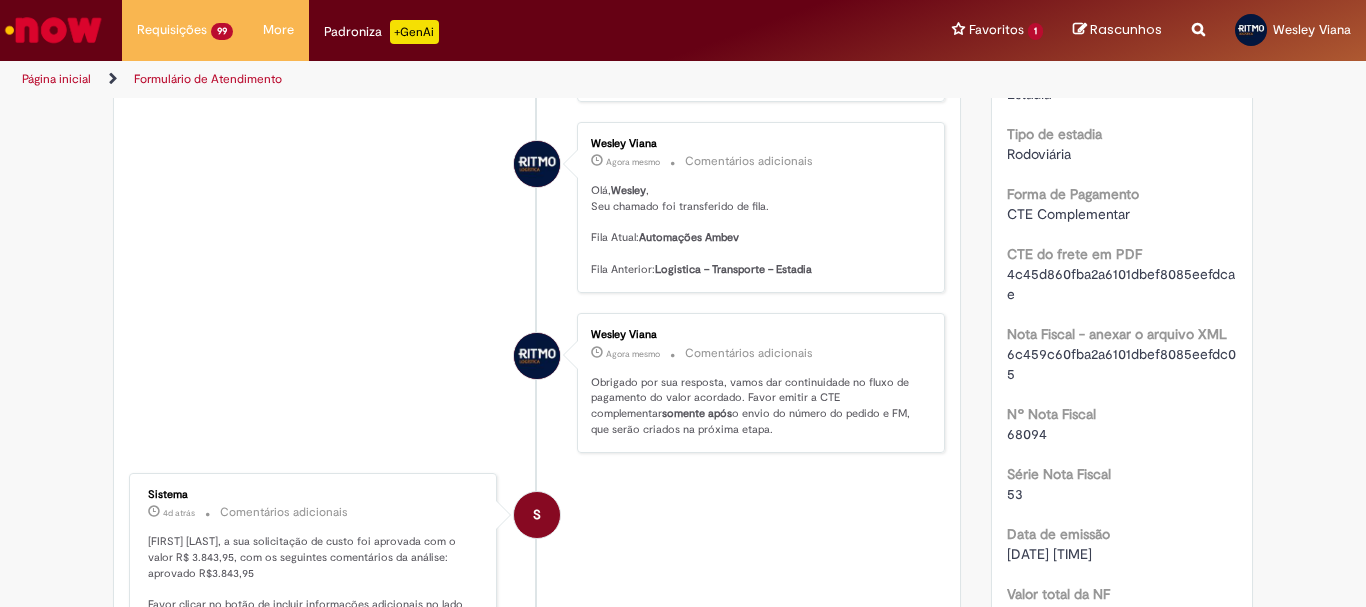 scroll, scrollTop: 700, scrollLeft: 0, axis: vertical 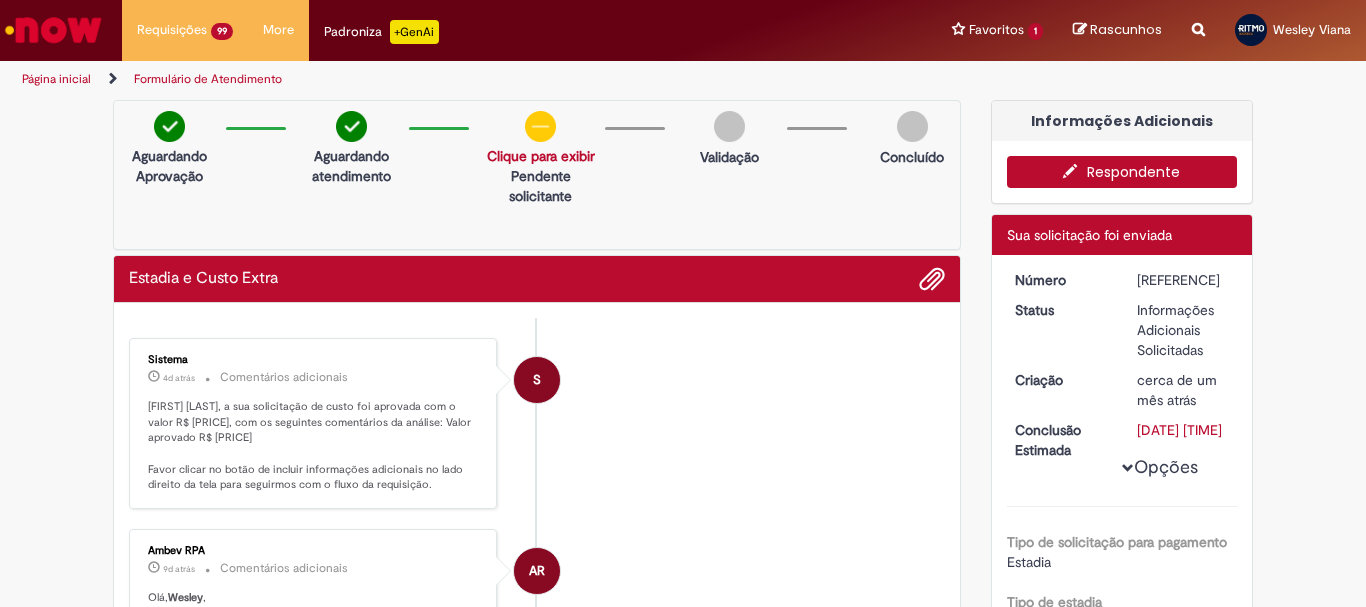 click on "[REFERENCE]" at bounding box center (1183, 280) 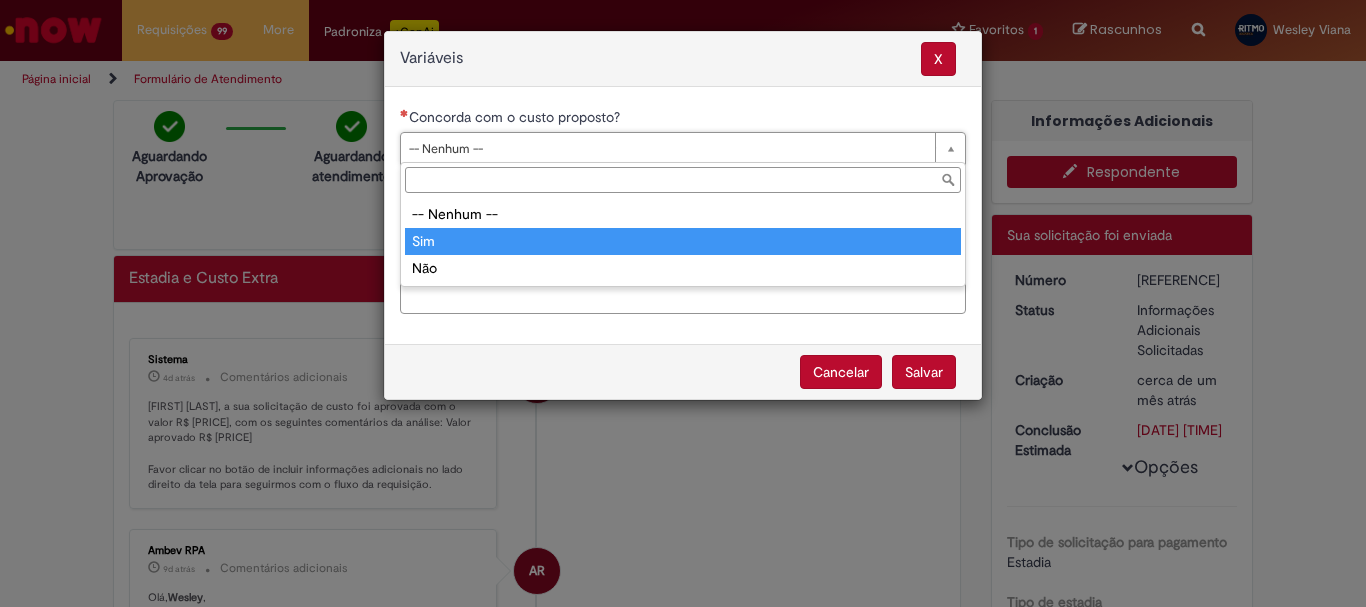 type on "***" 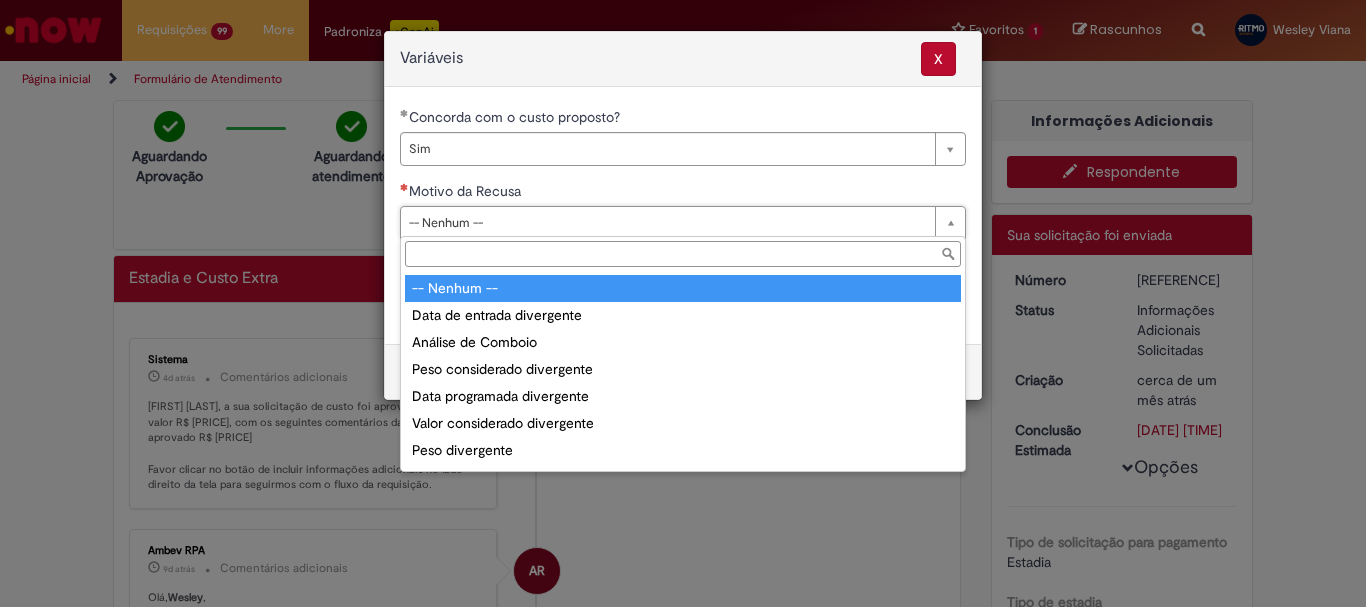 drag, startPoint x: 453, startPoint y: 232, endPoint x: 459, endPoint y: 251, distance: 19.924858 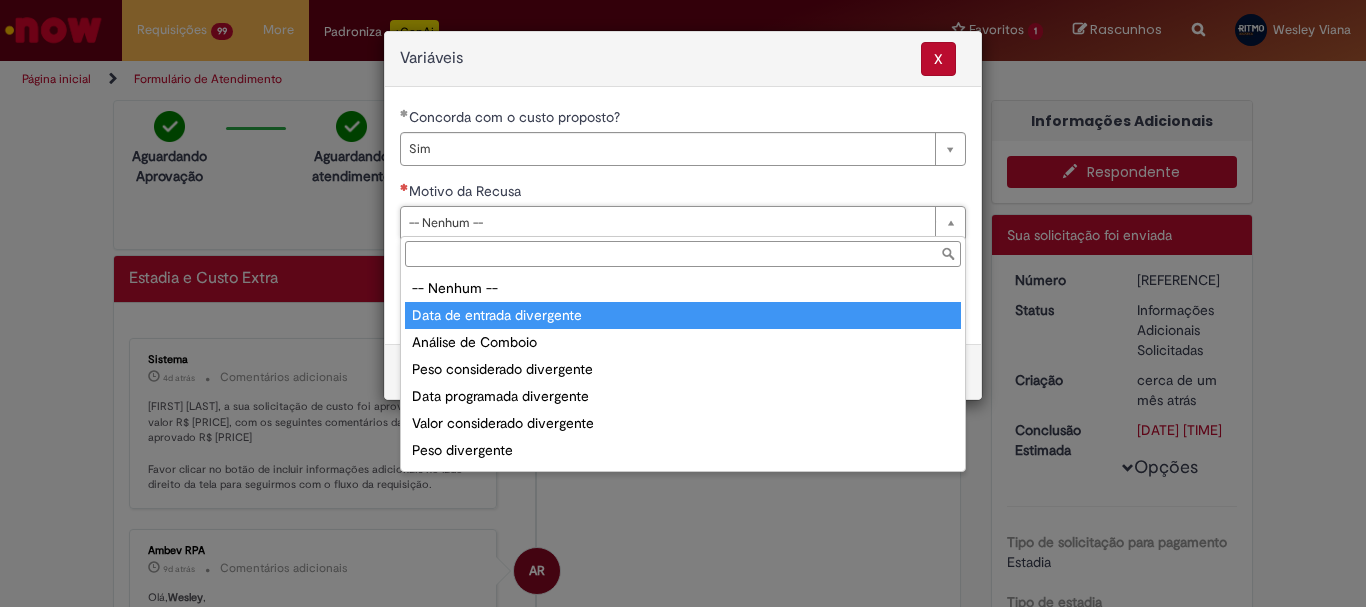 type on "**********" 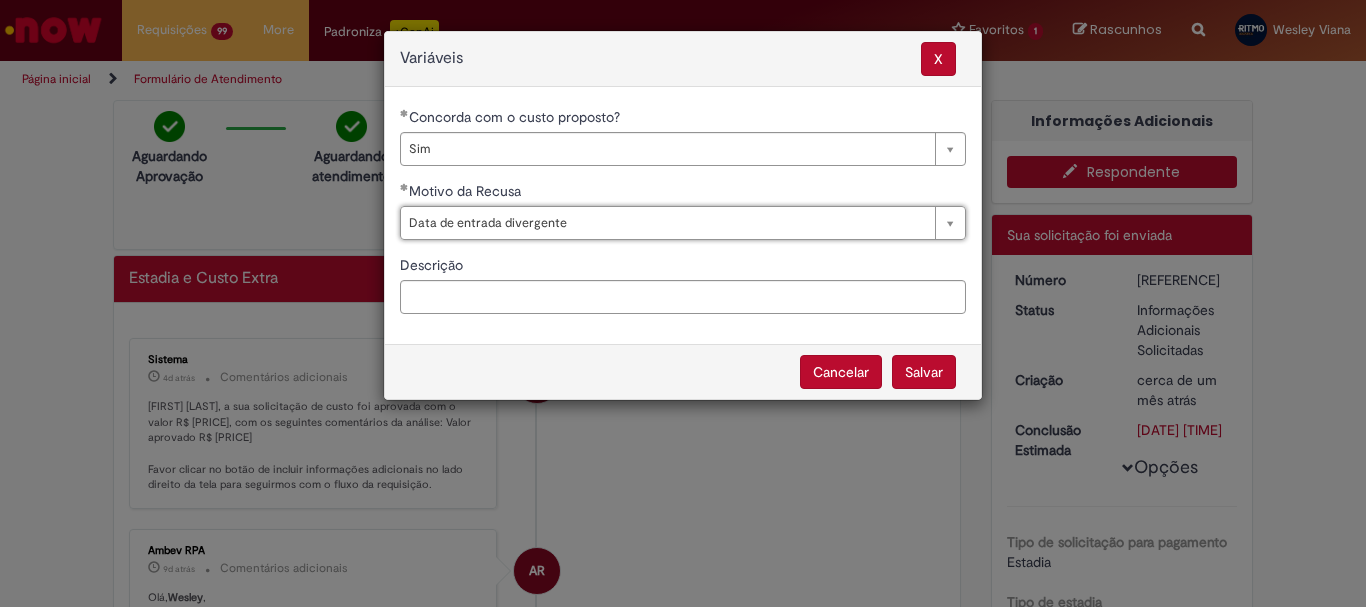 click on "Salvar" at bounding box center (924, 372) 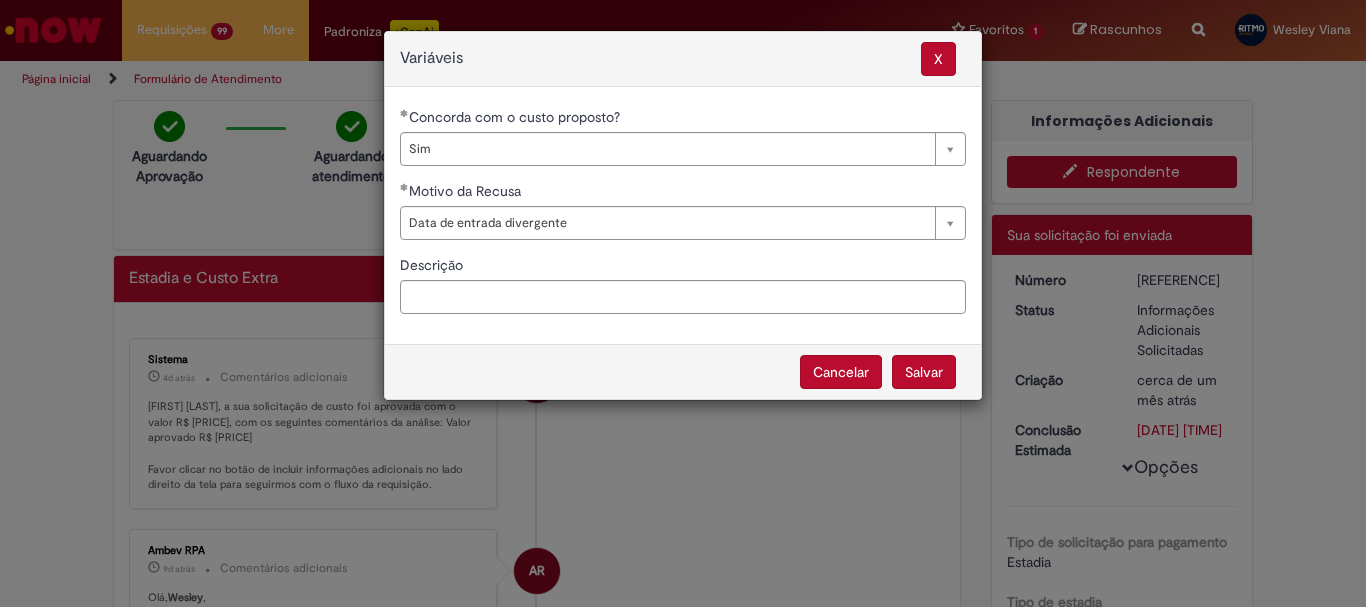 select on "***" 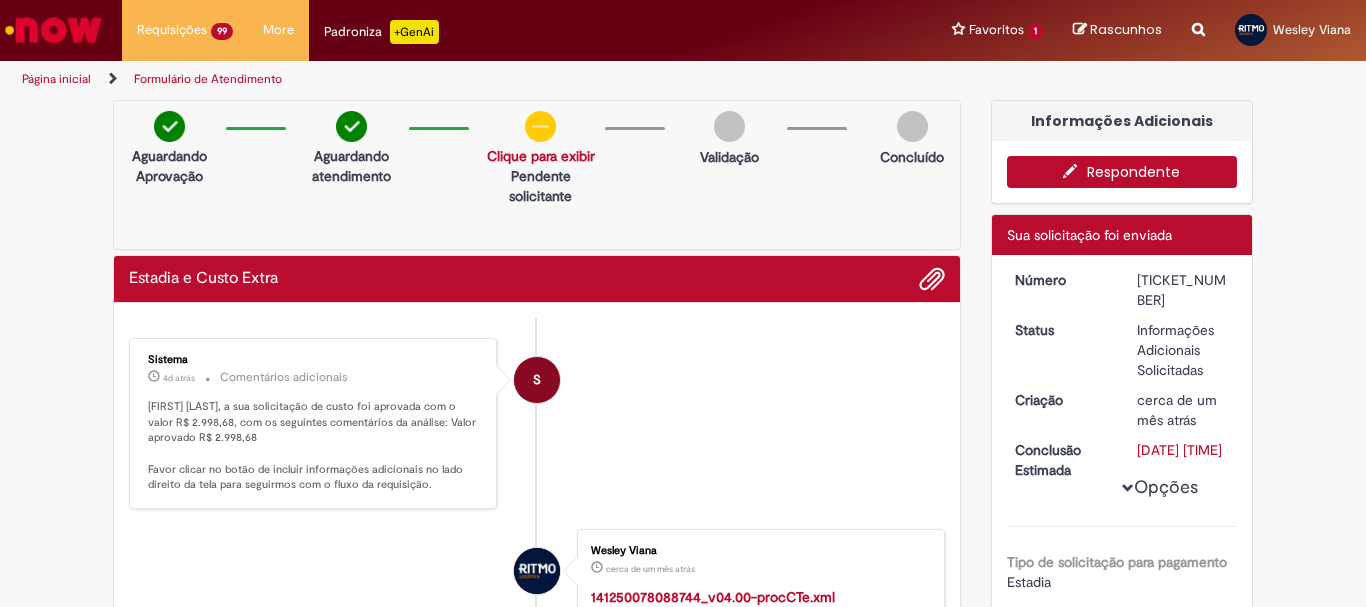 scroll, scrollTop: 0, scrollLeft: 0, axis: both 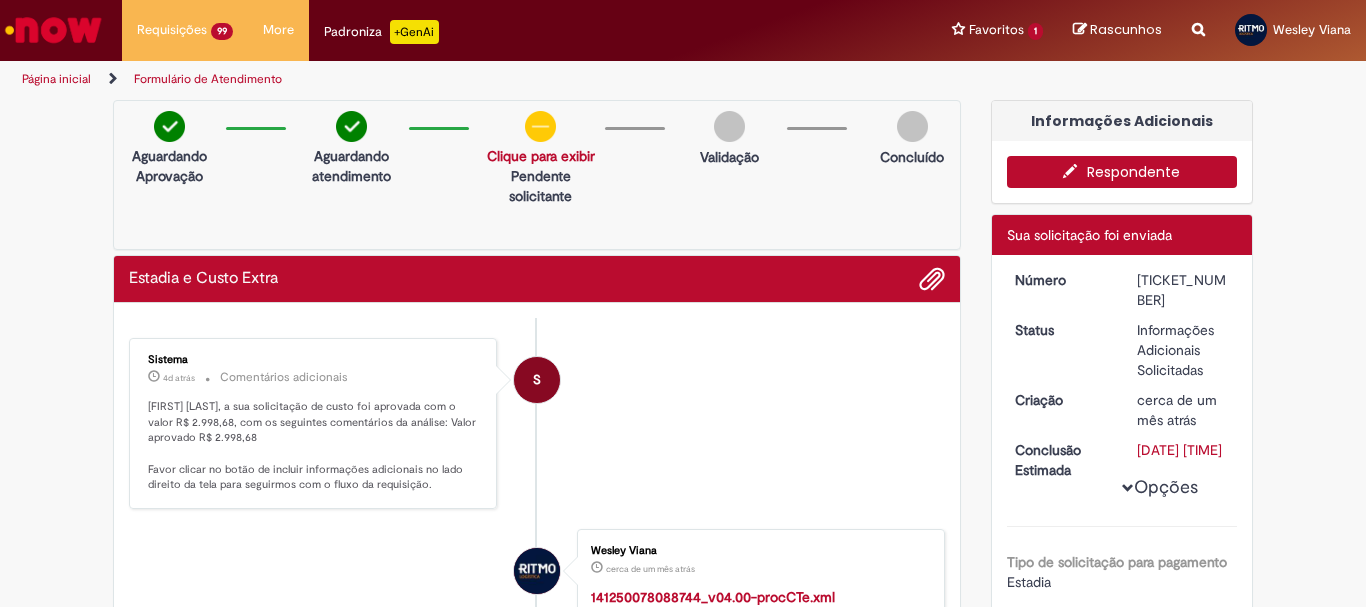 click on "[TICKET_NUMBER]" at bounding box center (1183, 290) 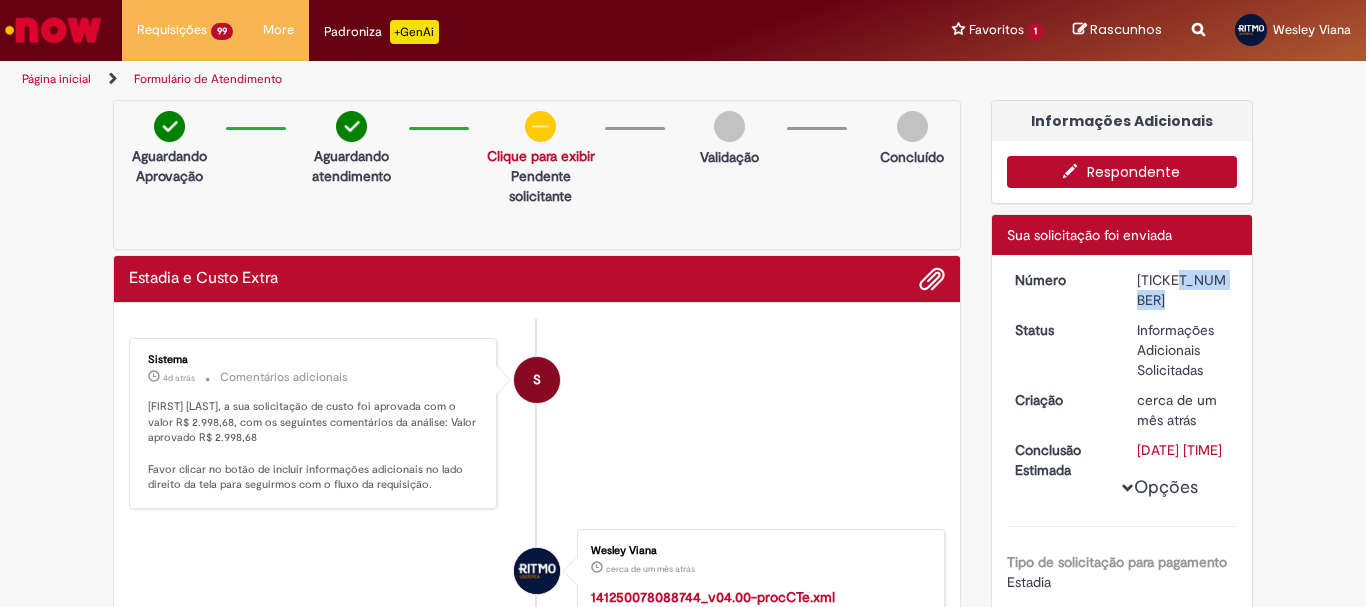 click on "R13213490" at bounding box center [1183, 290] 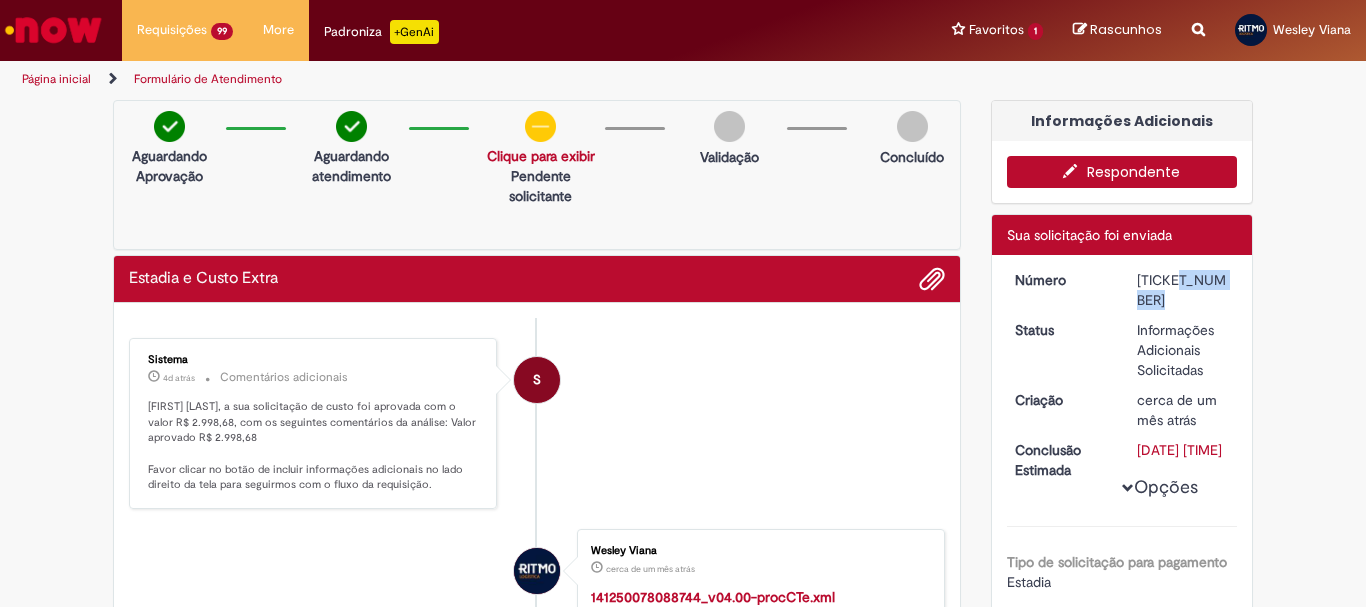 click at bounding box center (1075, 171) 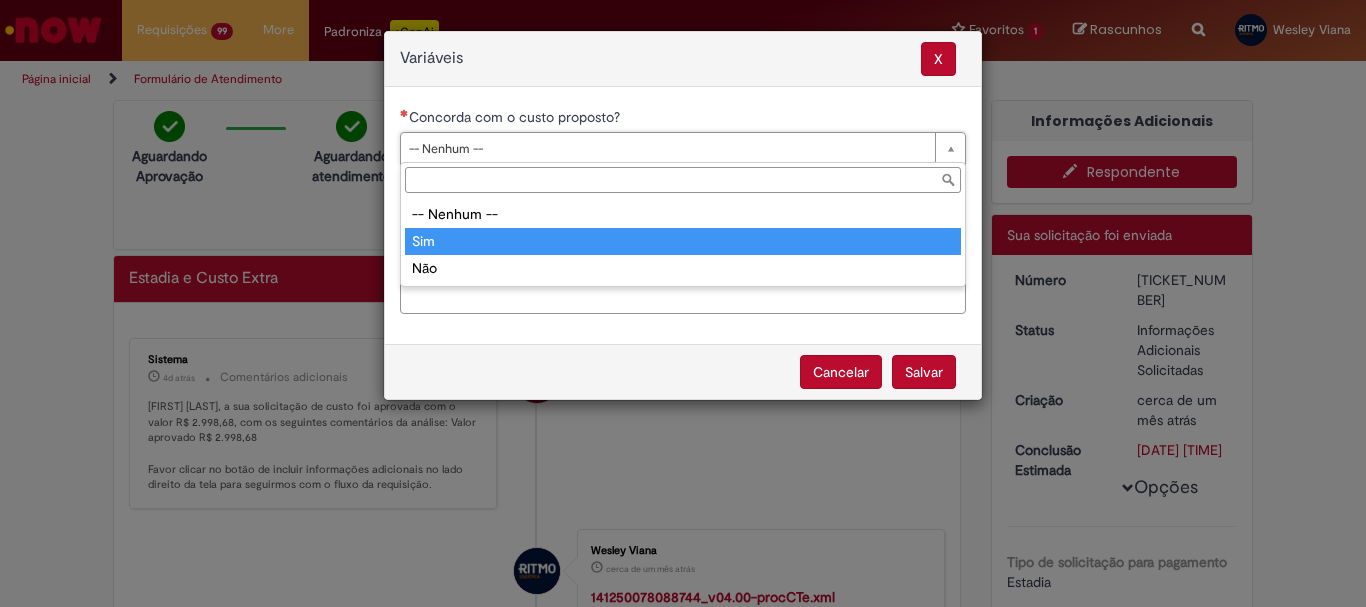 drag, startPoint x: 460, startPoint y: 241, endPoint x: 492, endPoint y: 223, distance: 36.71512 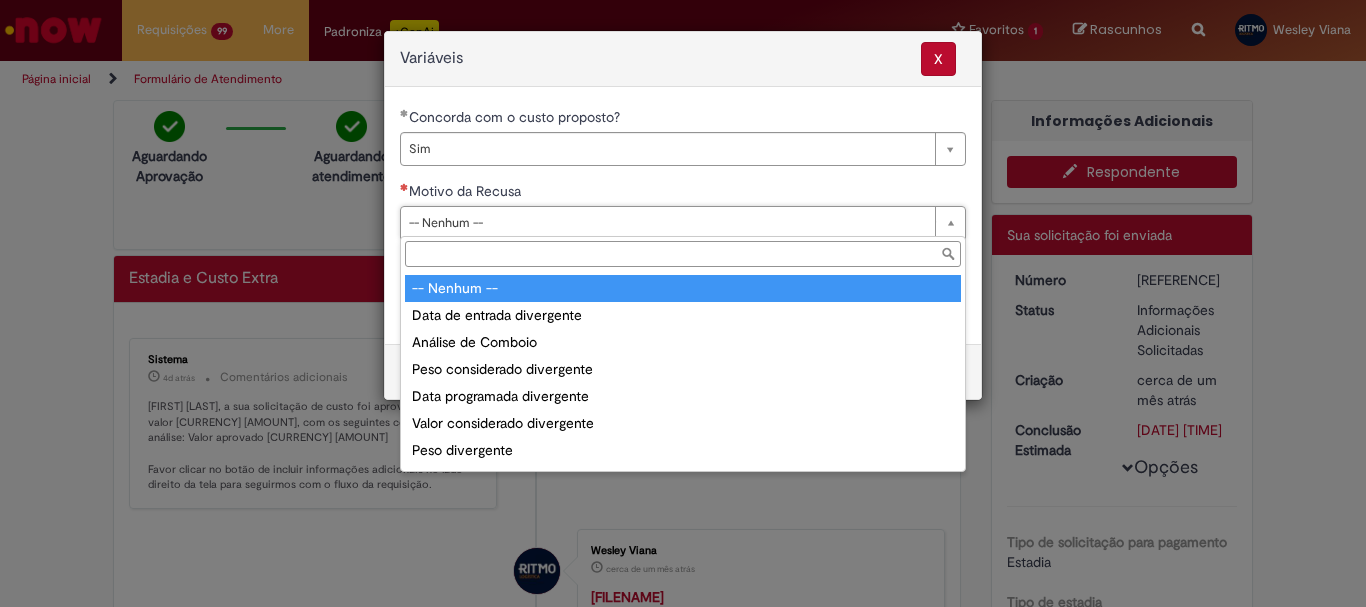 drag, startPoint x: 494, startPoint y: 222, endPoint x: 498, endPoint y: 237, distance: 15.524175 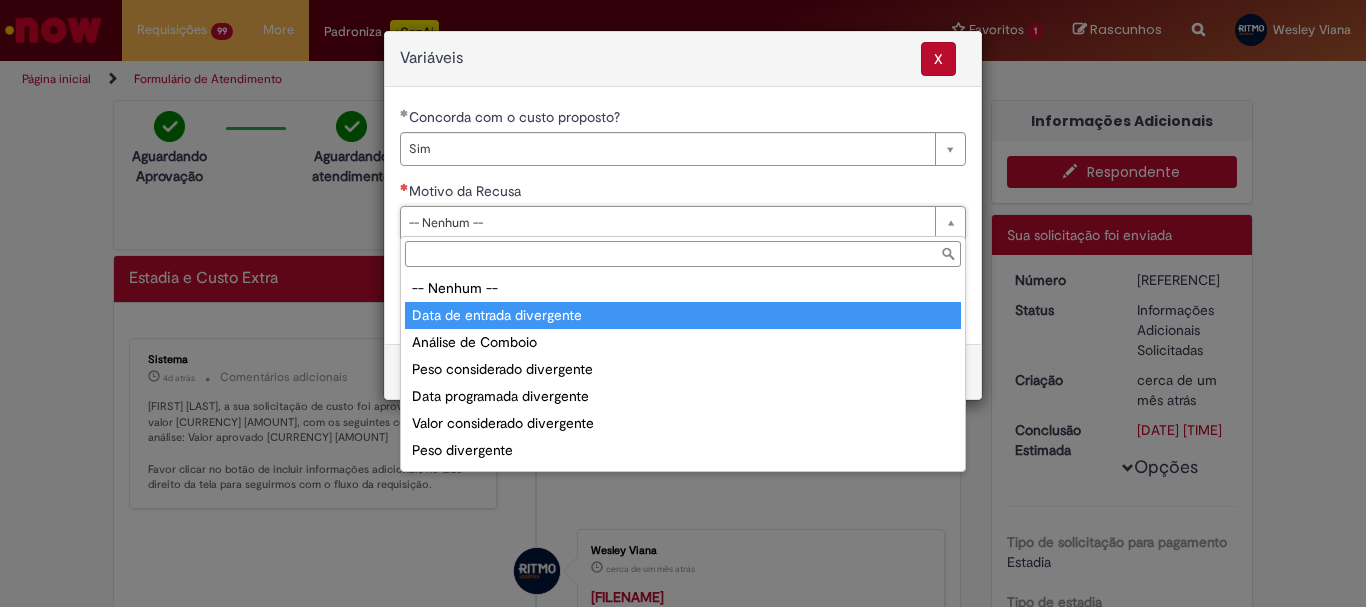 type on "**********" 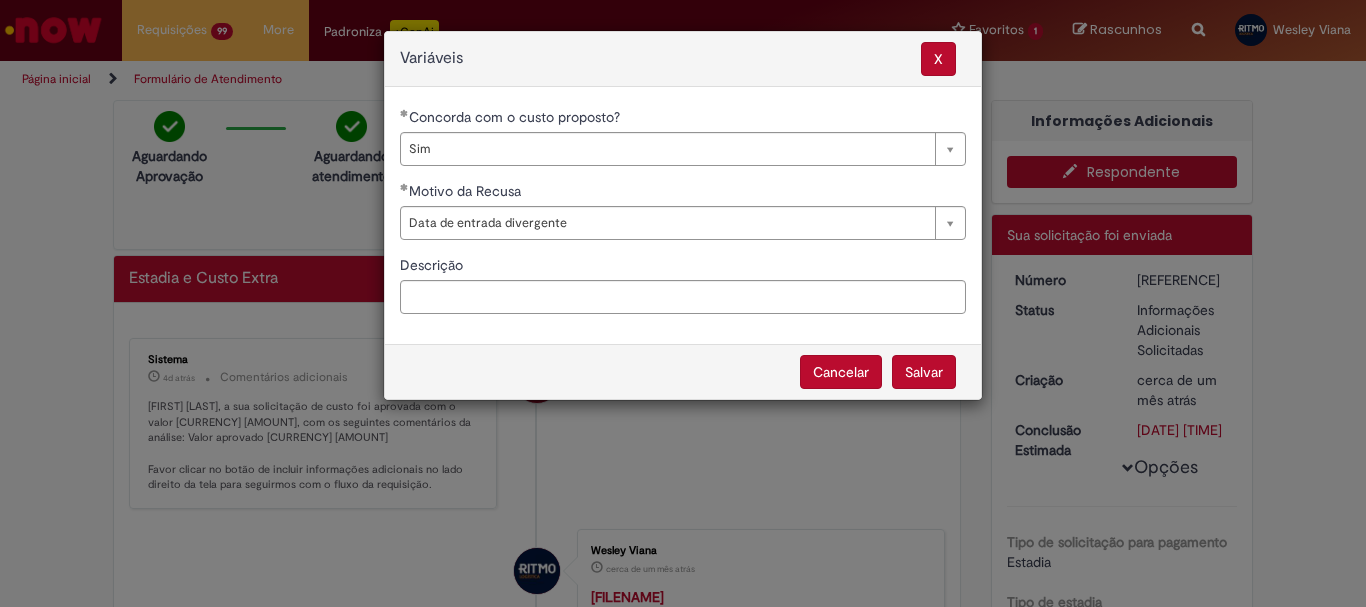 click on "Salvar" 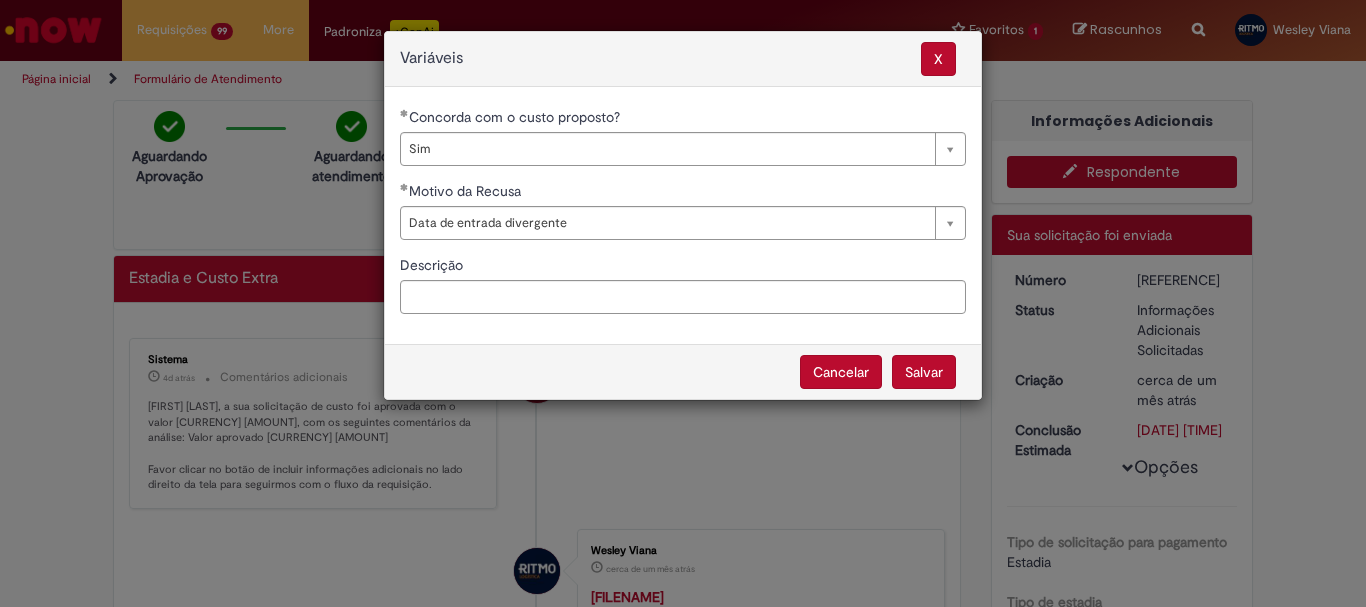 select on "***" 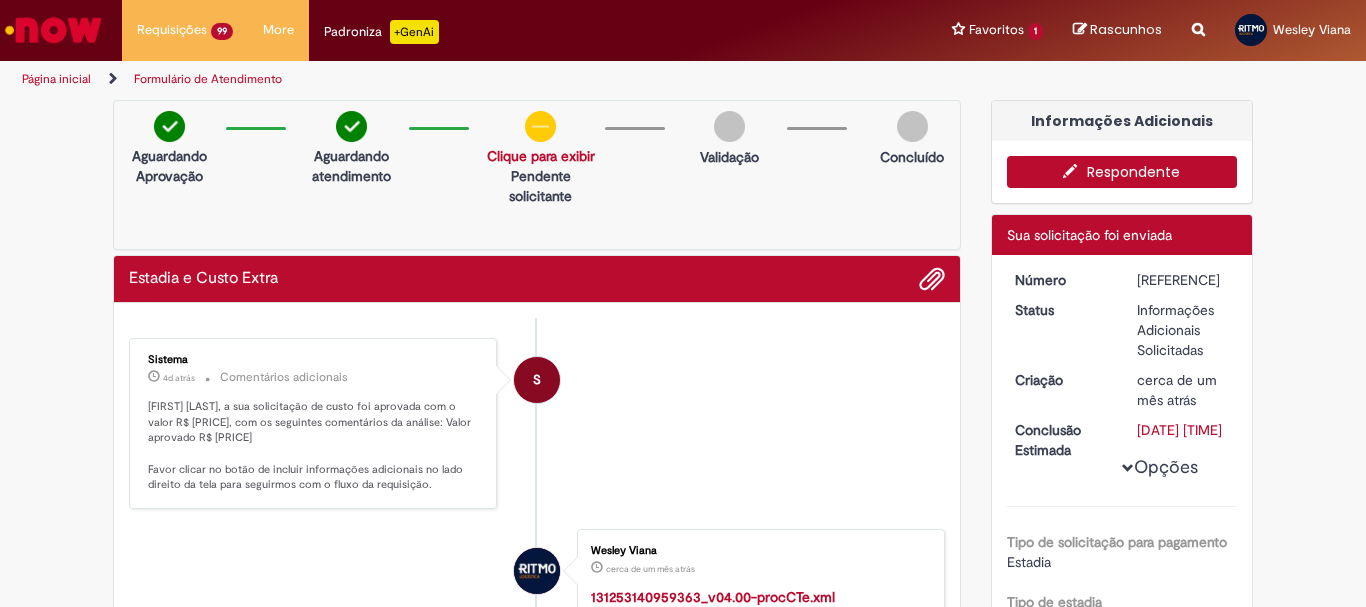 scroll, scrollTop: 0, scrollLeft: 0, axis: both 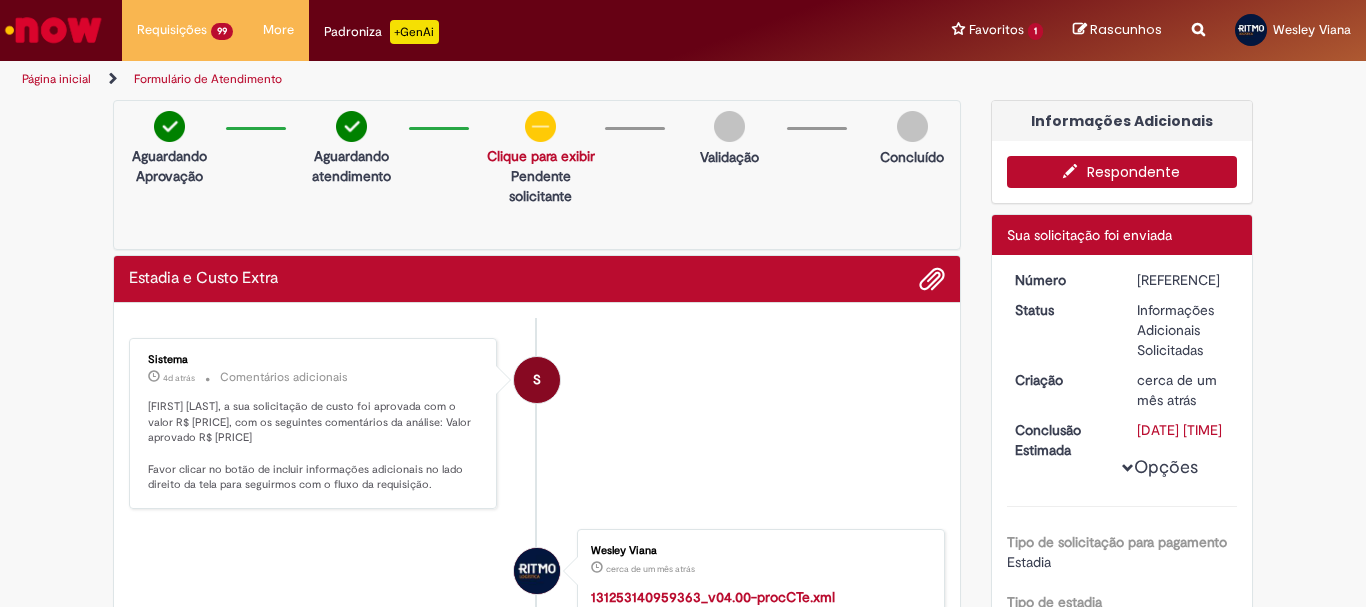 click on "R13217550" at bounding box center [1183, 280] 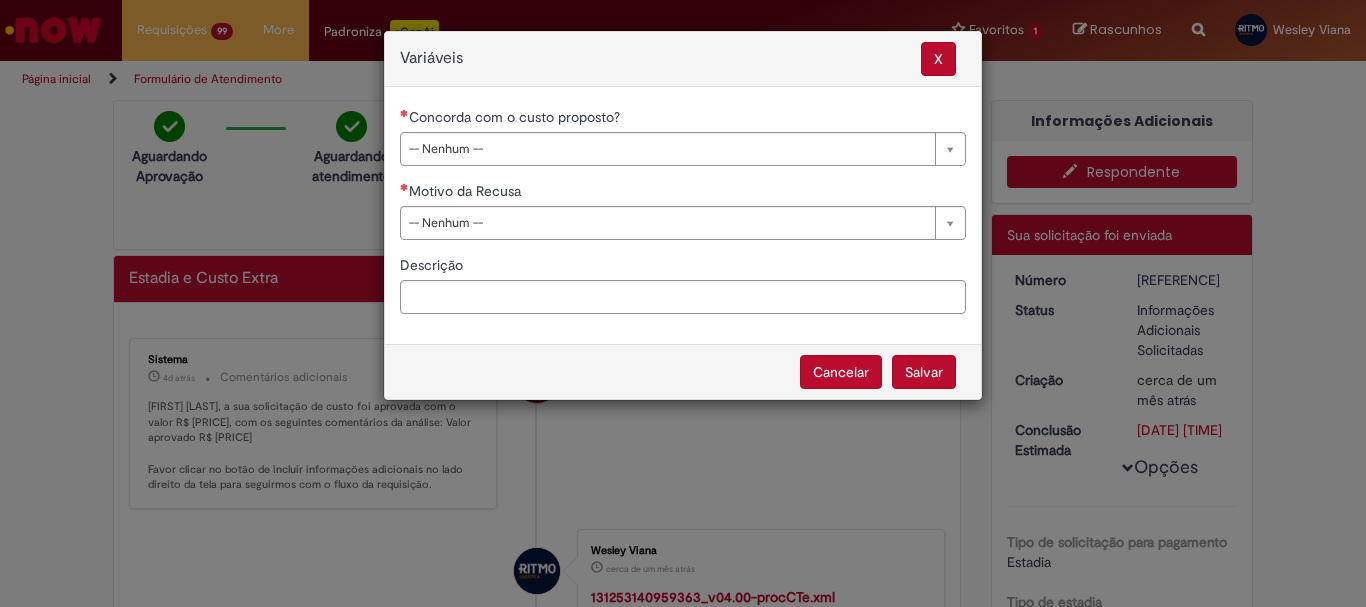 click on "**********" at bounding box center [683, 218] 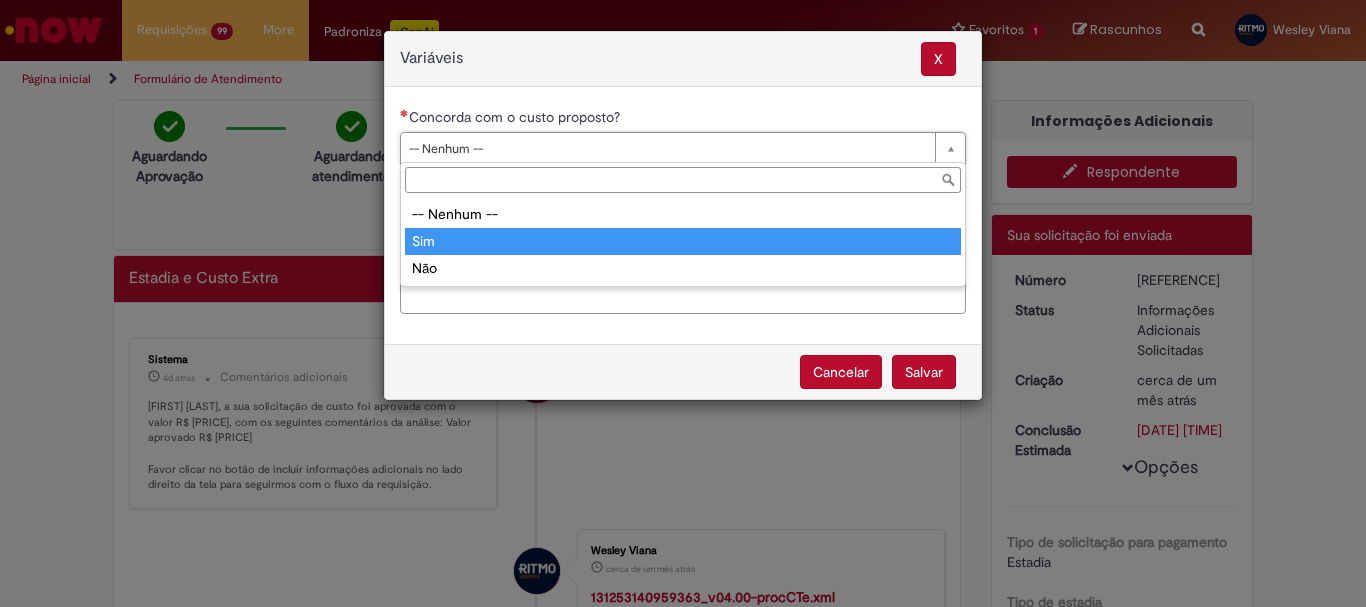 type on "***" 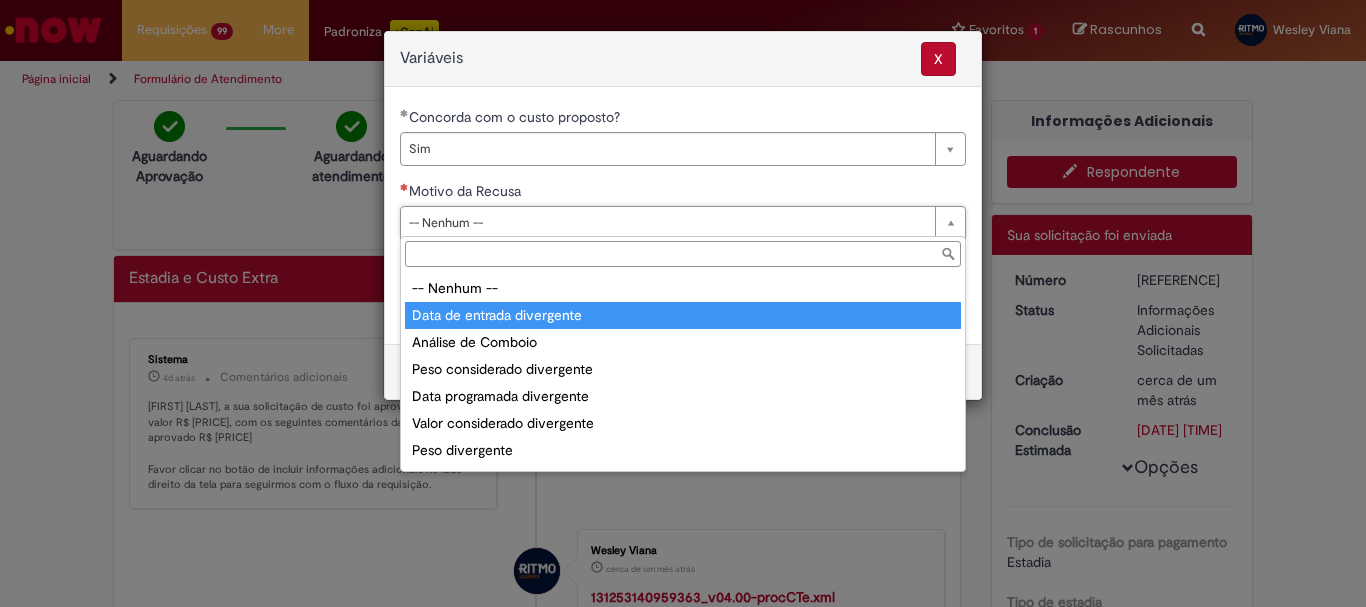 type on "**********" 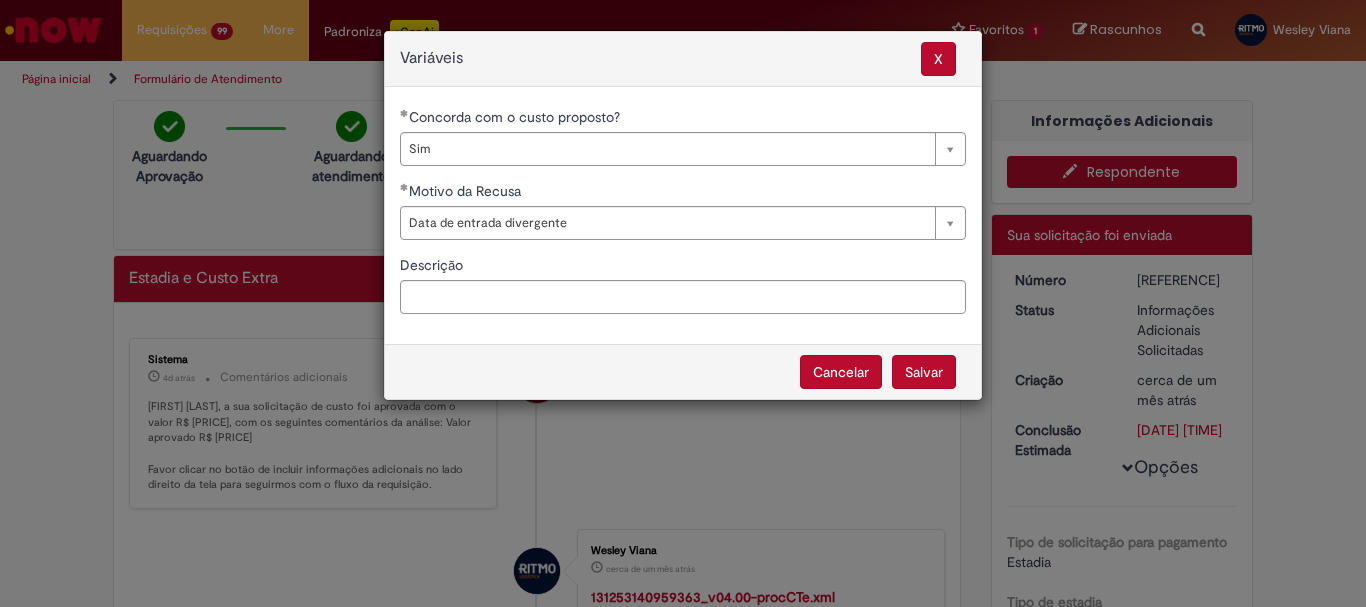 click on "Salvar" at bounding box center [924, 372] 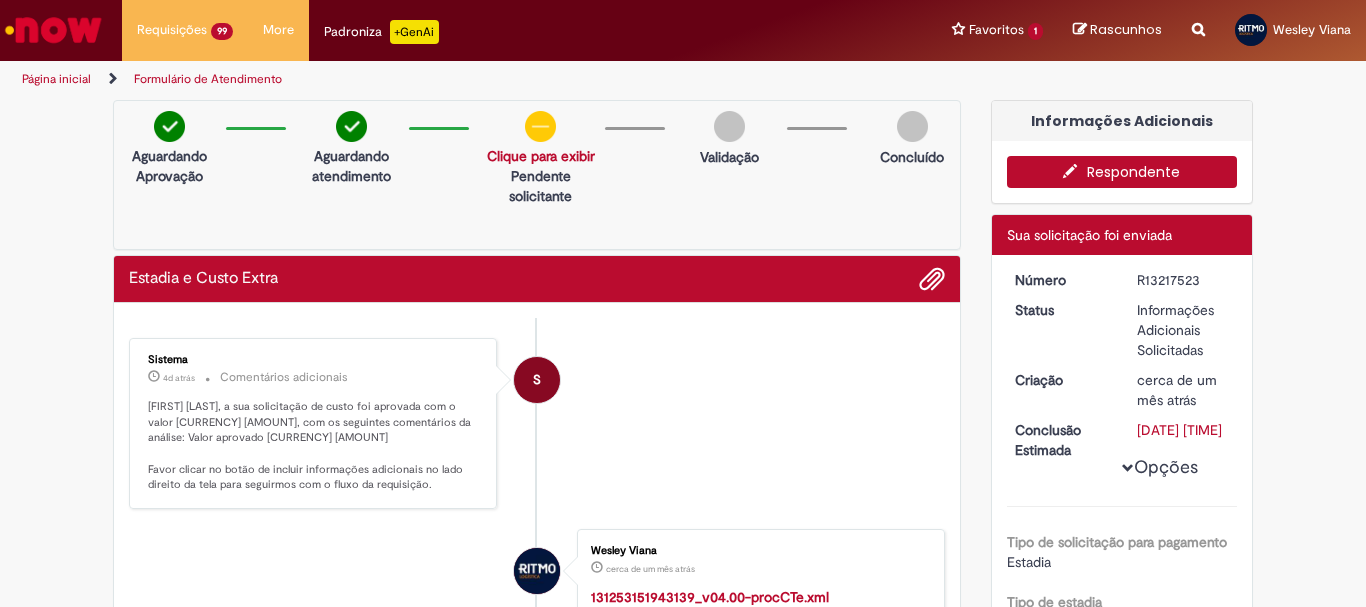 scroll, scrollTop: 0, scrollLeft: 0, axis: both 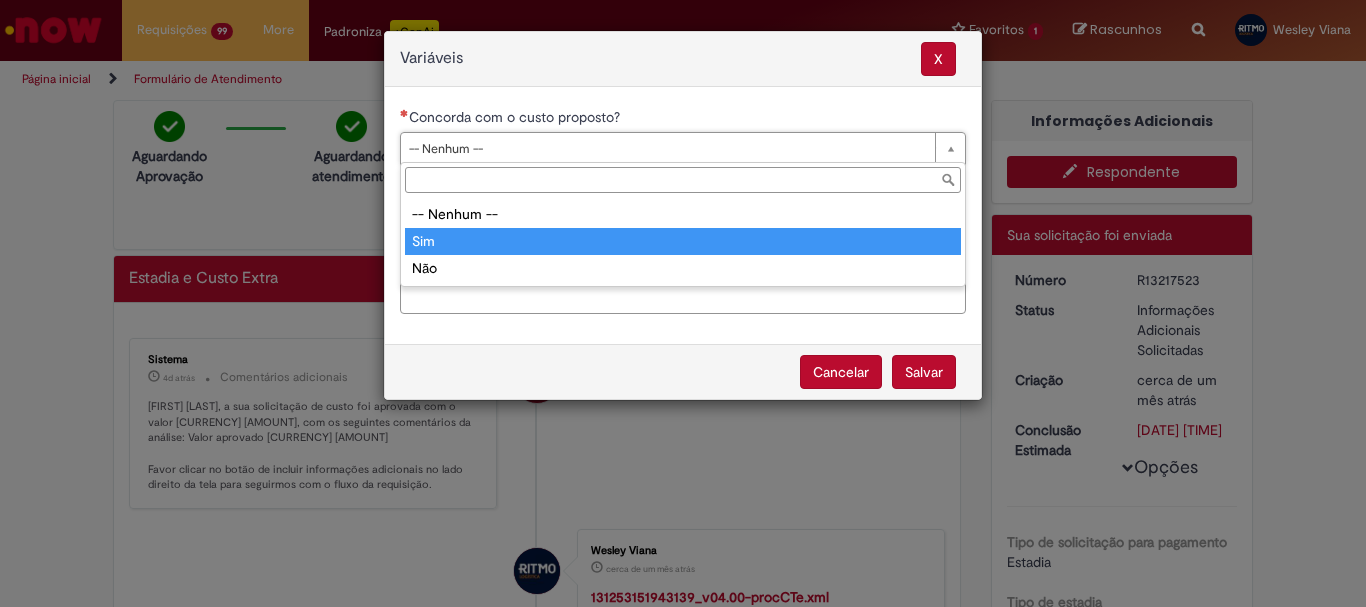 type on "***" 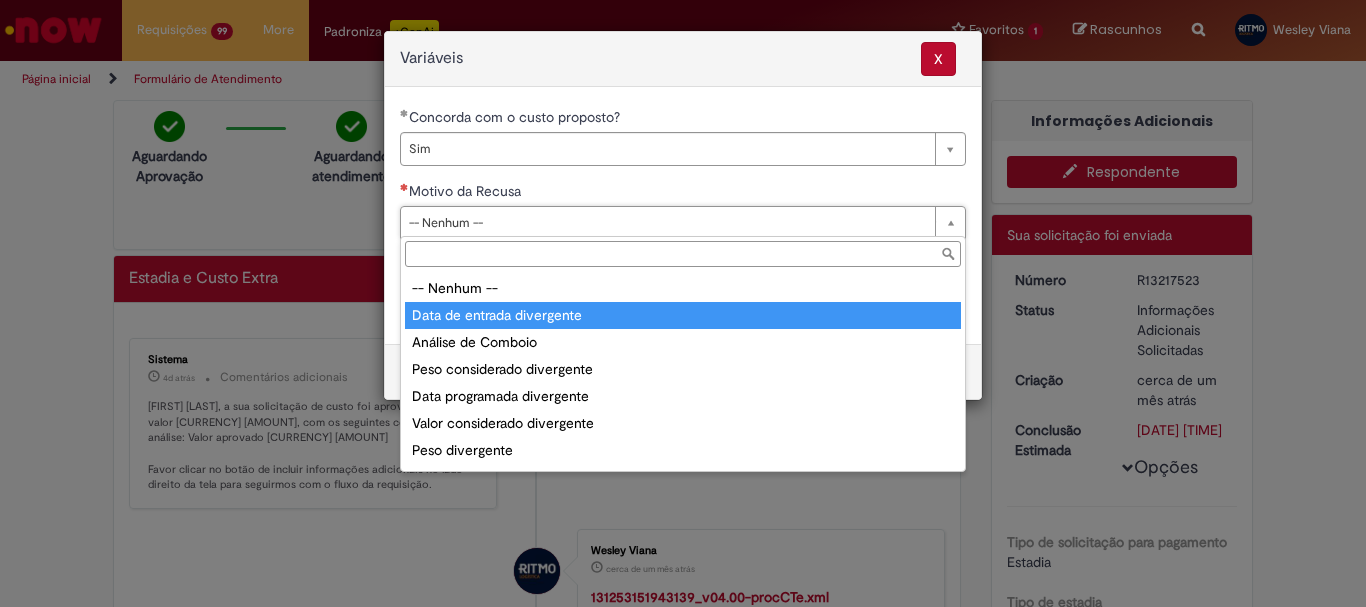 type on "**********" 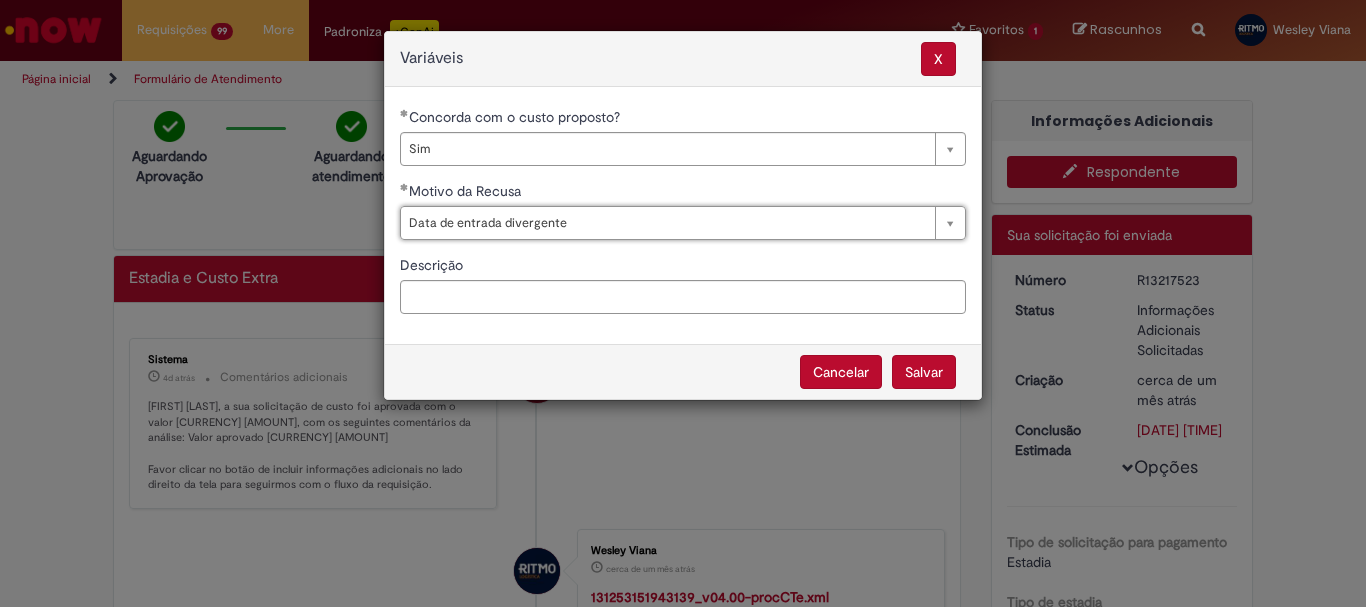 click on "Salvar" at bounding box center (924, 372) 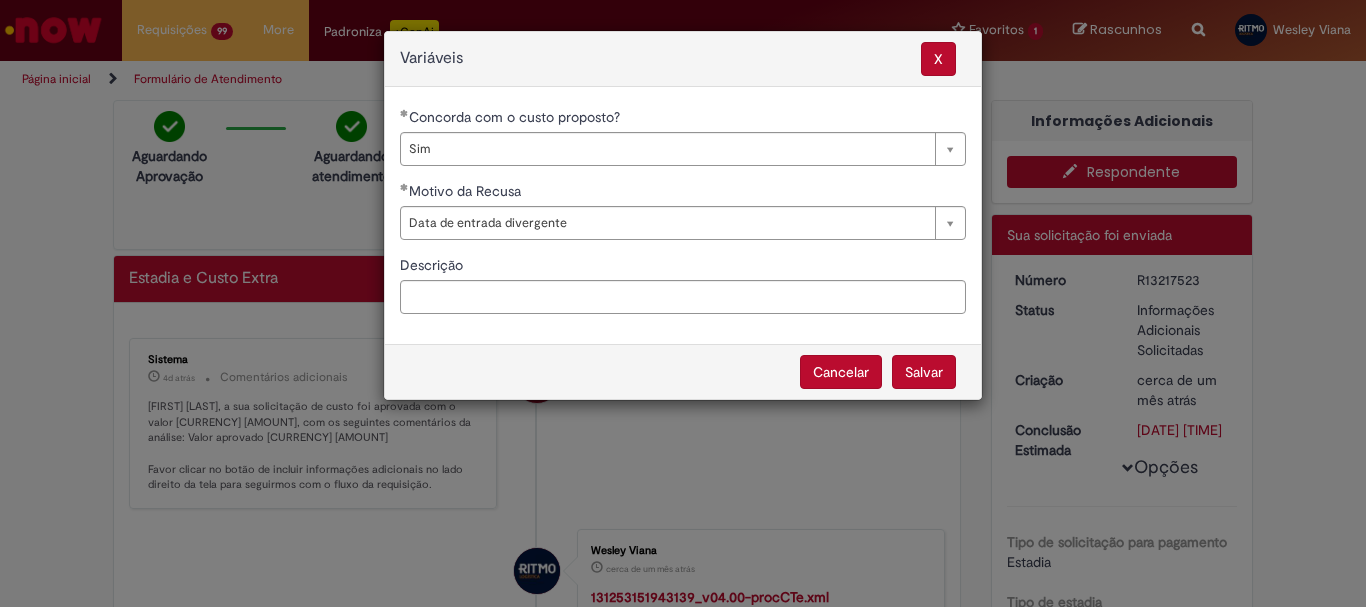 select on "***" 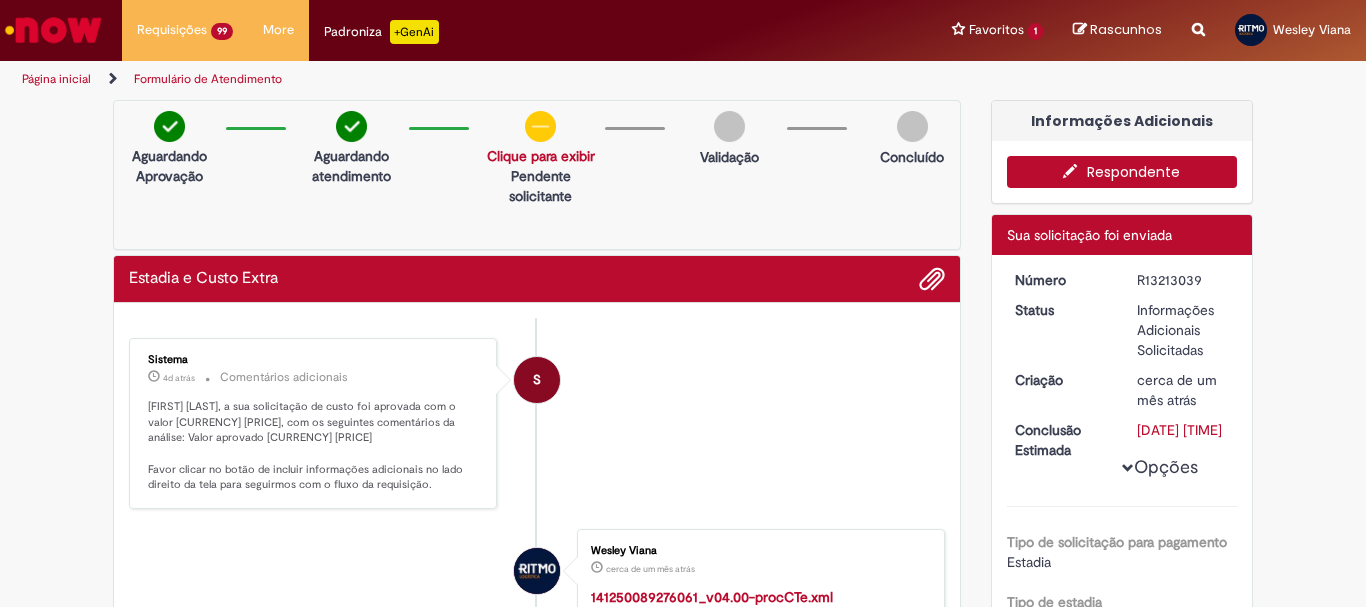 scroll, scrollTop: 0, scrollLeft: 0, axis: both 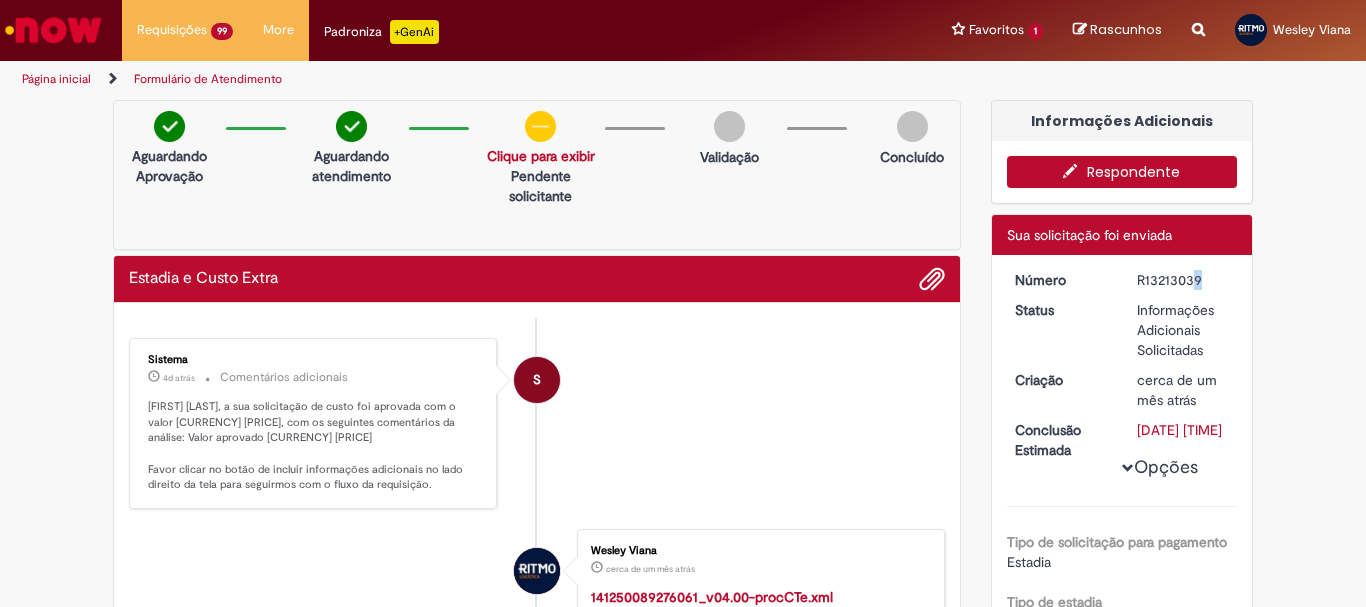 click on "R13213039" at bounding box center [1183, 280] 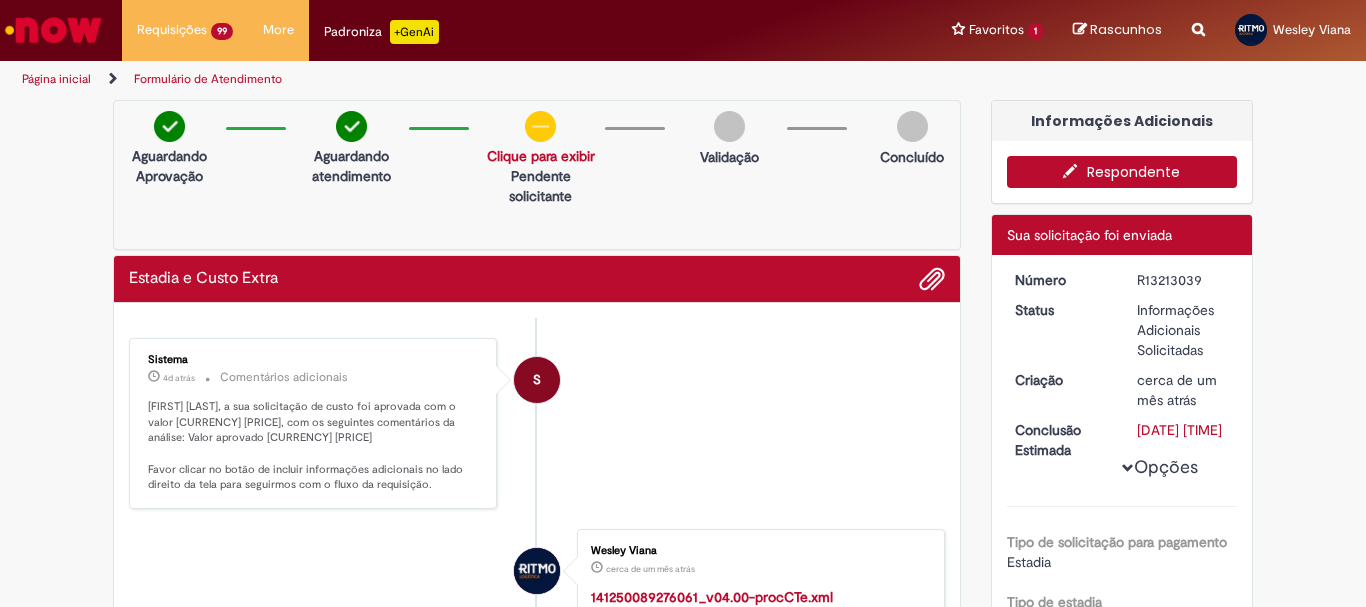click on "R13213039" at bounding box center [1183, 280] 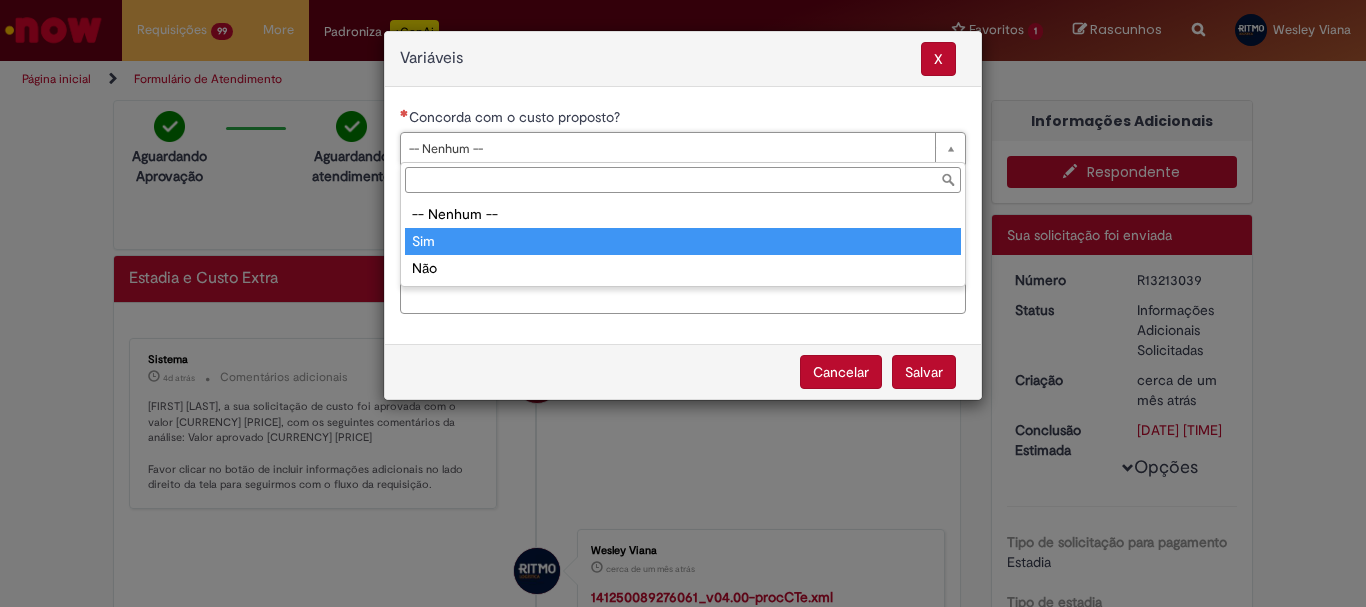 type on "***" 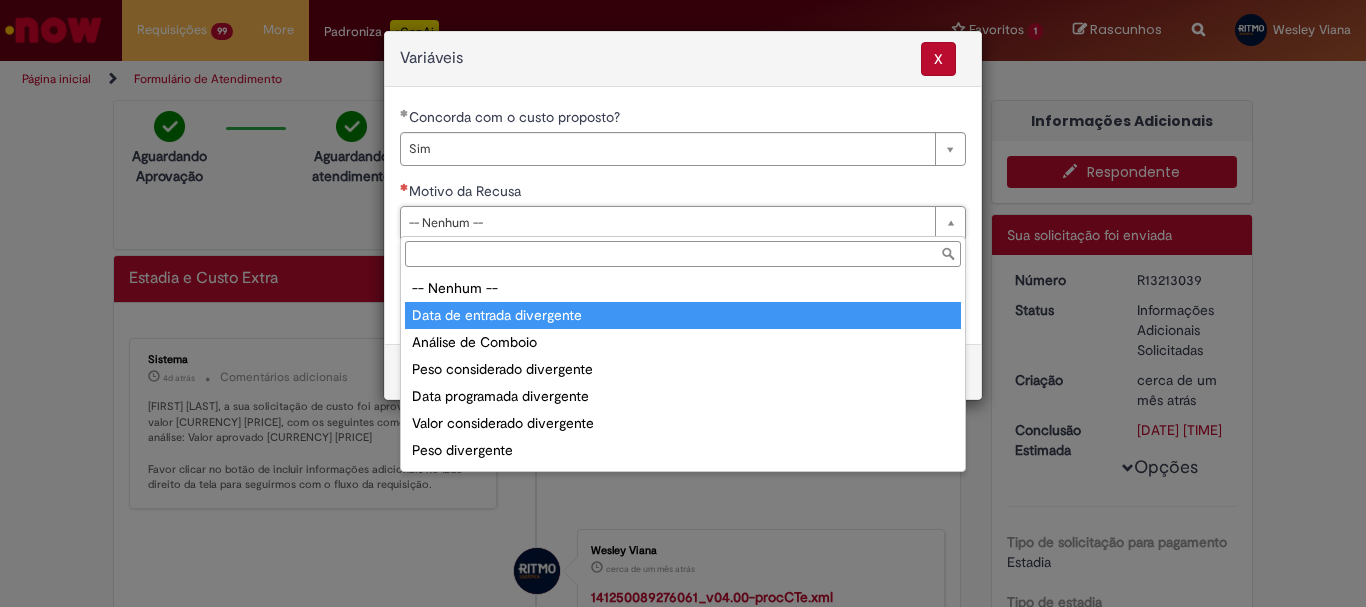 type on "**********" 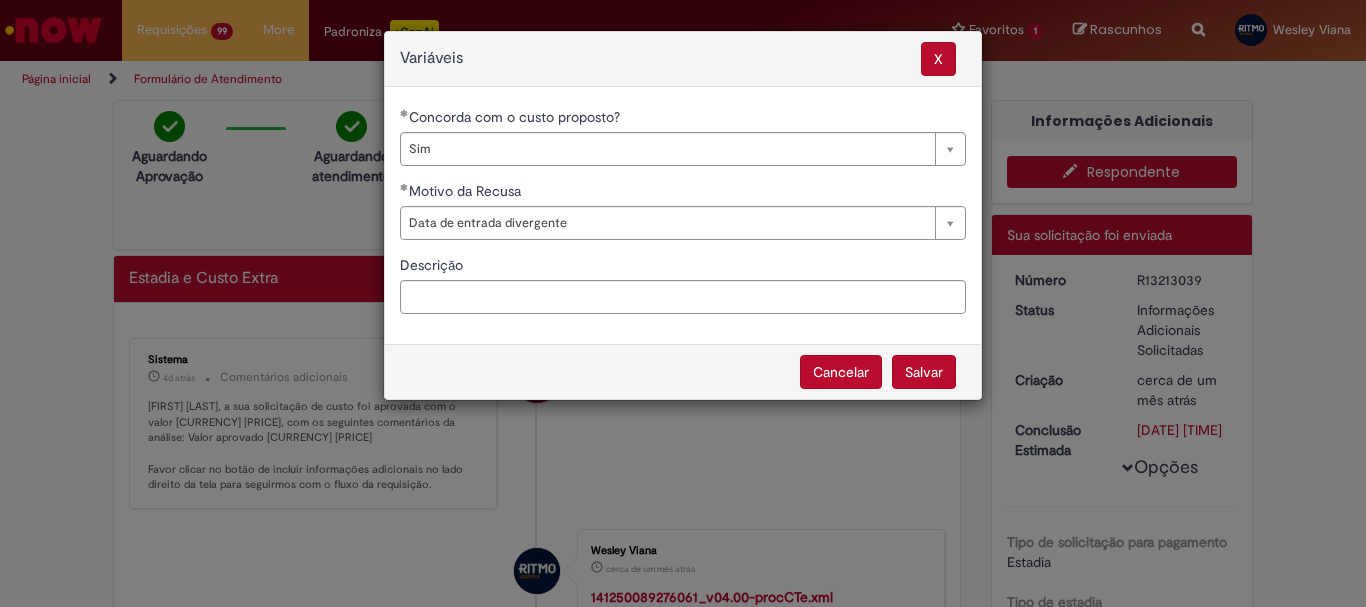 click on "Salvar" at bounding box center (924, 372) 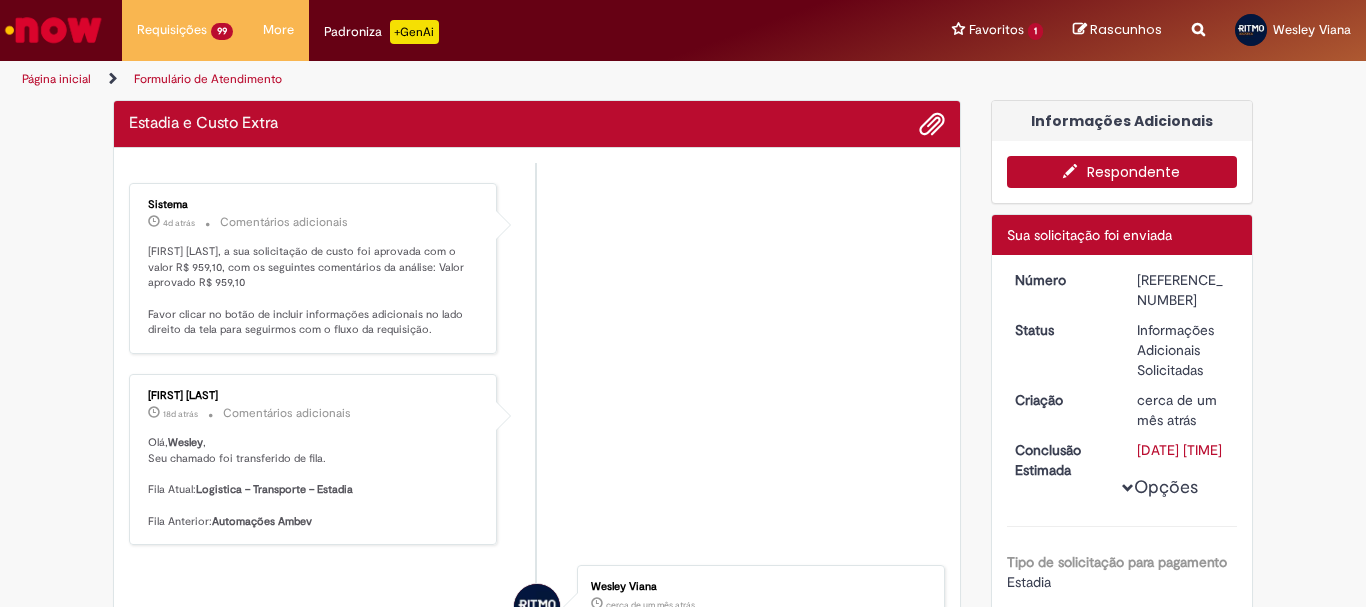 scroll, scrollTop: 0, scrollLeft: 0, axis: both 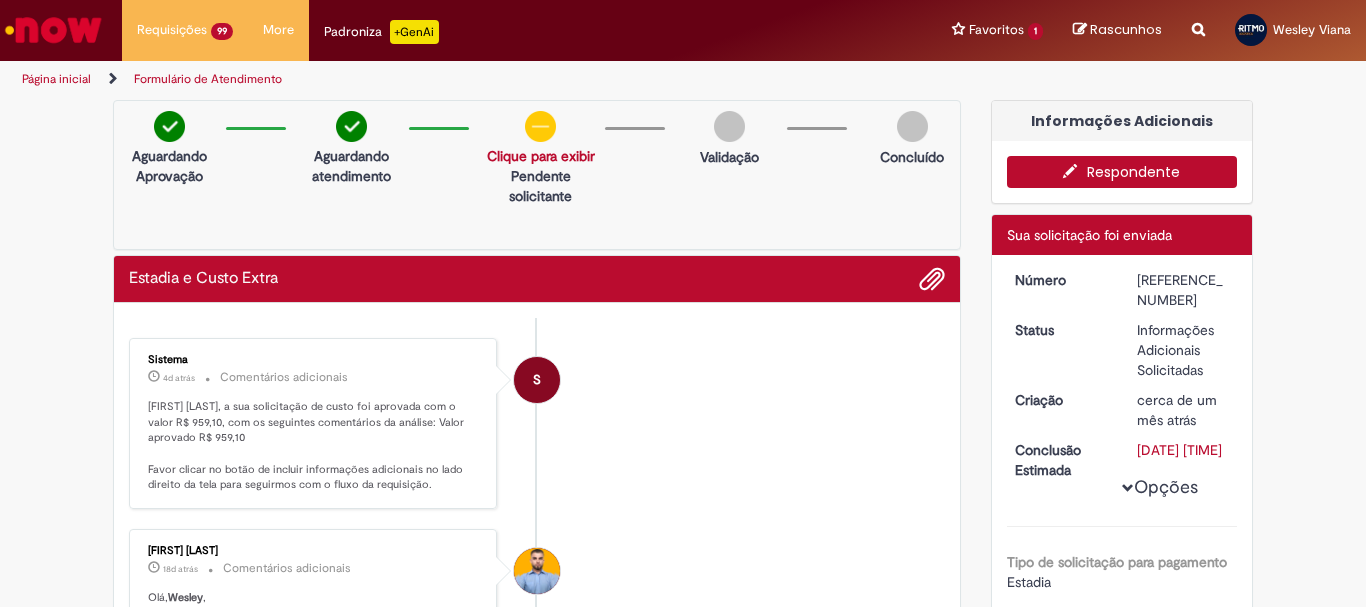 click on "[REFERENCE_NUMBER]" at bounding box center [1183, 290] 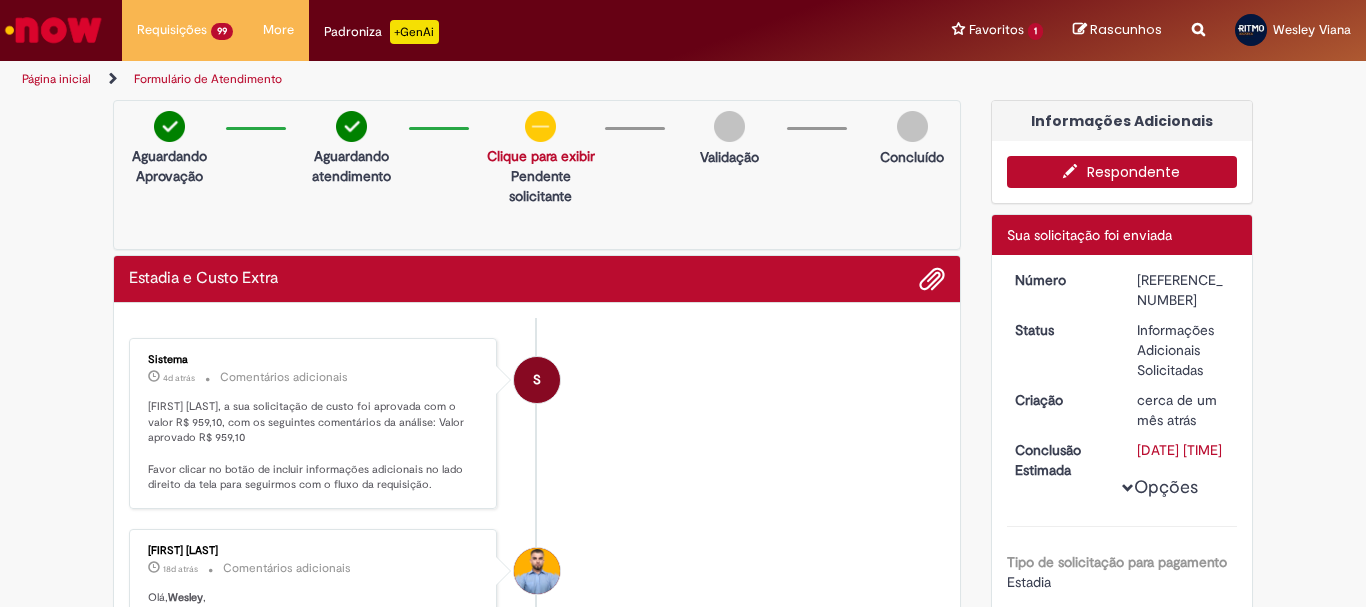 click on "[REFERENCE_NUMBER]" at bounding box center [1183, 290] 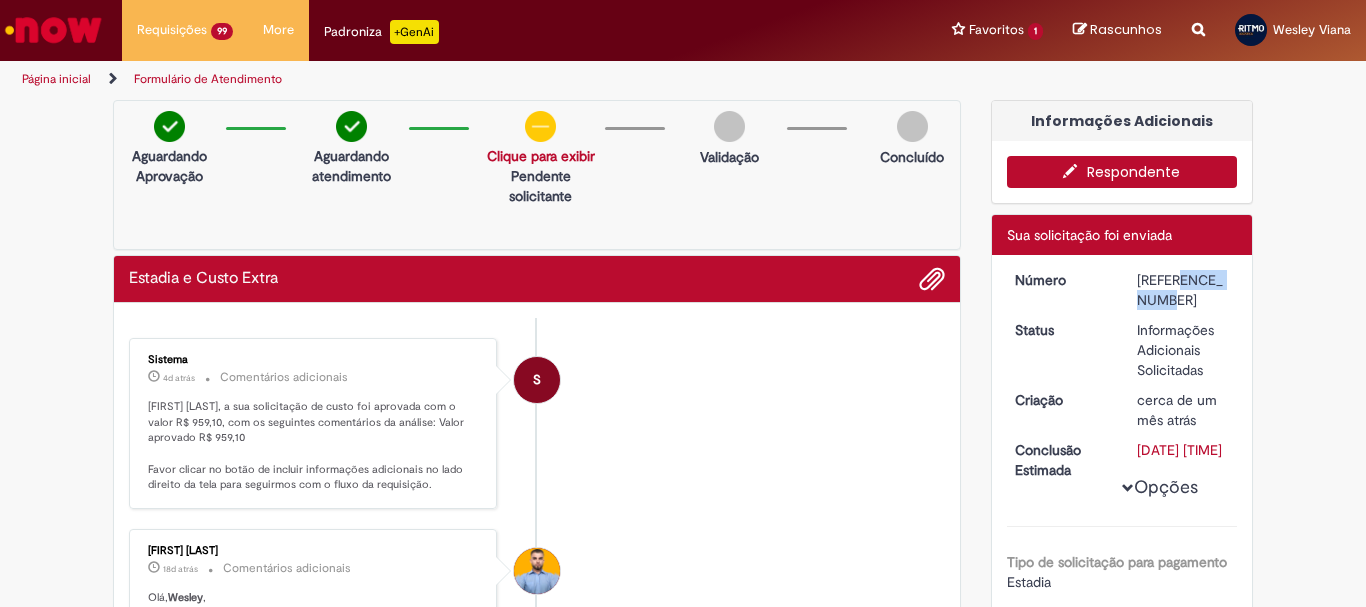 click on "[REFERENCE_NUMBER]" at bounding box center [1183, 290] 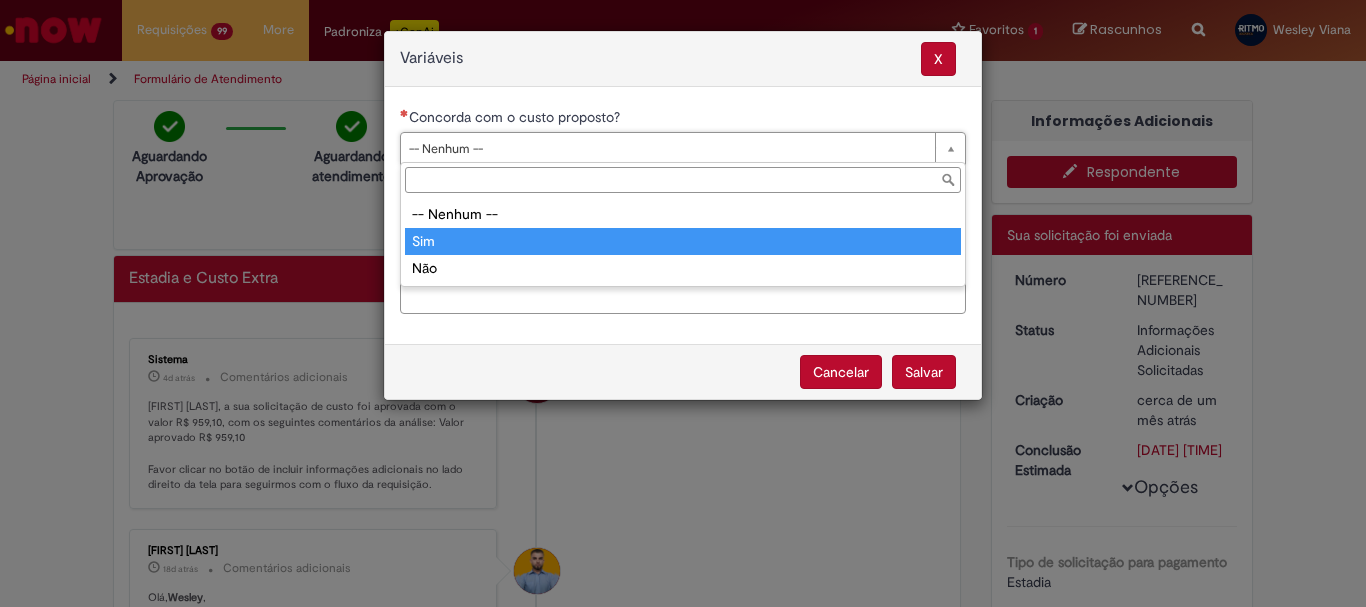 type on "***" 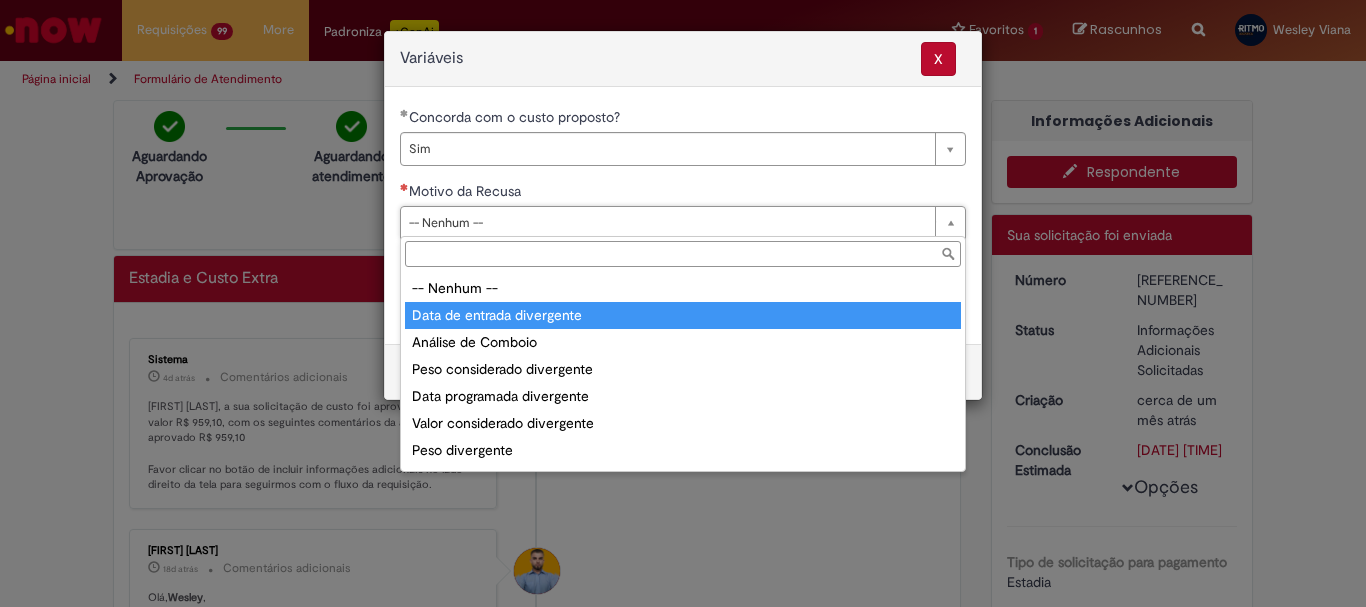 drag, startPoint x: 473, startPoint y: 315, endPoint x: 504, endPoint y: 314, distance: 31.016125 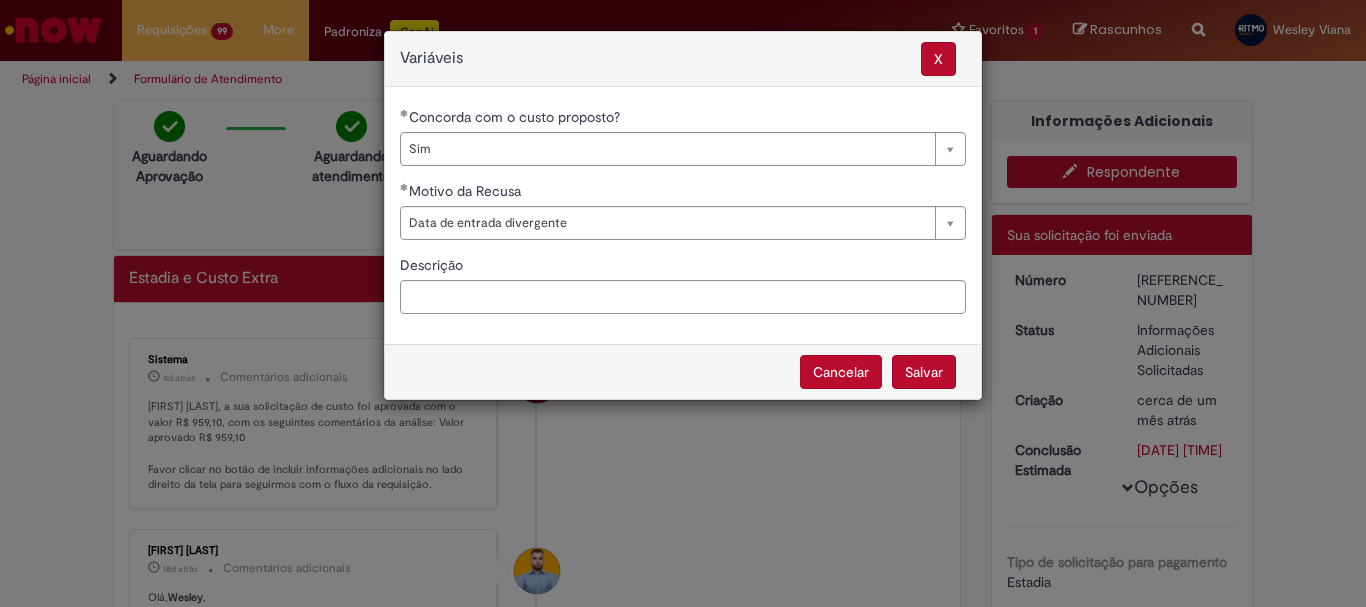 click on "Salvar" at bounding box center (924, 372) 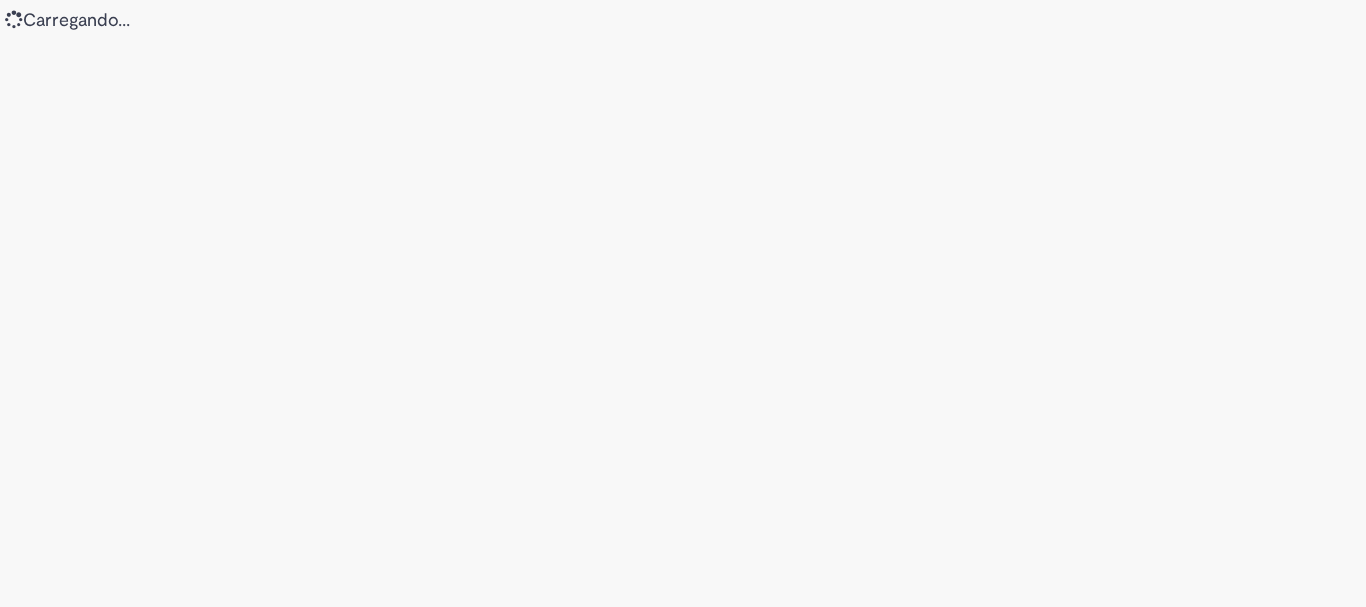 scroll, scrollTop: 0, scrollLeft: 0, axis: both 